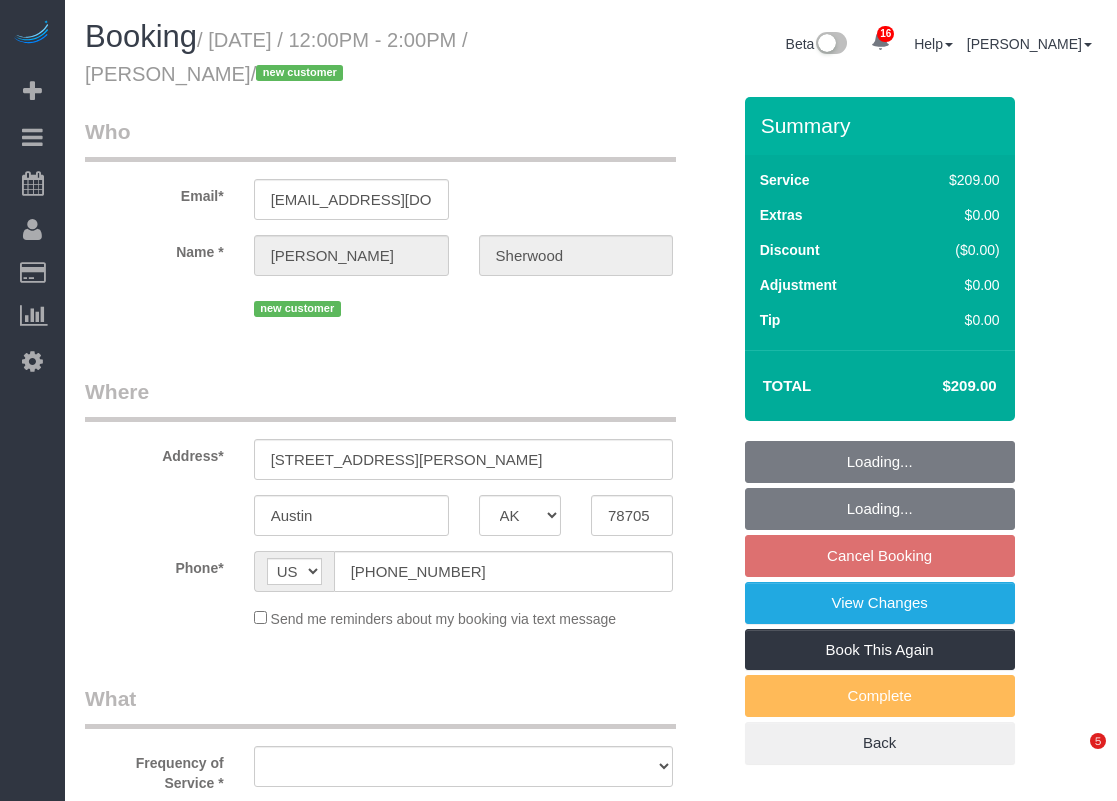 select on "[GEOGRAPHIC_DATA]" 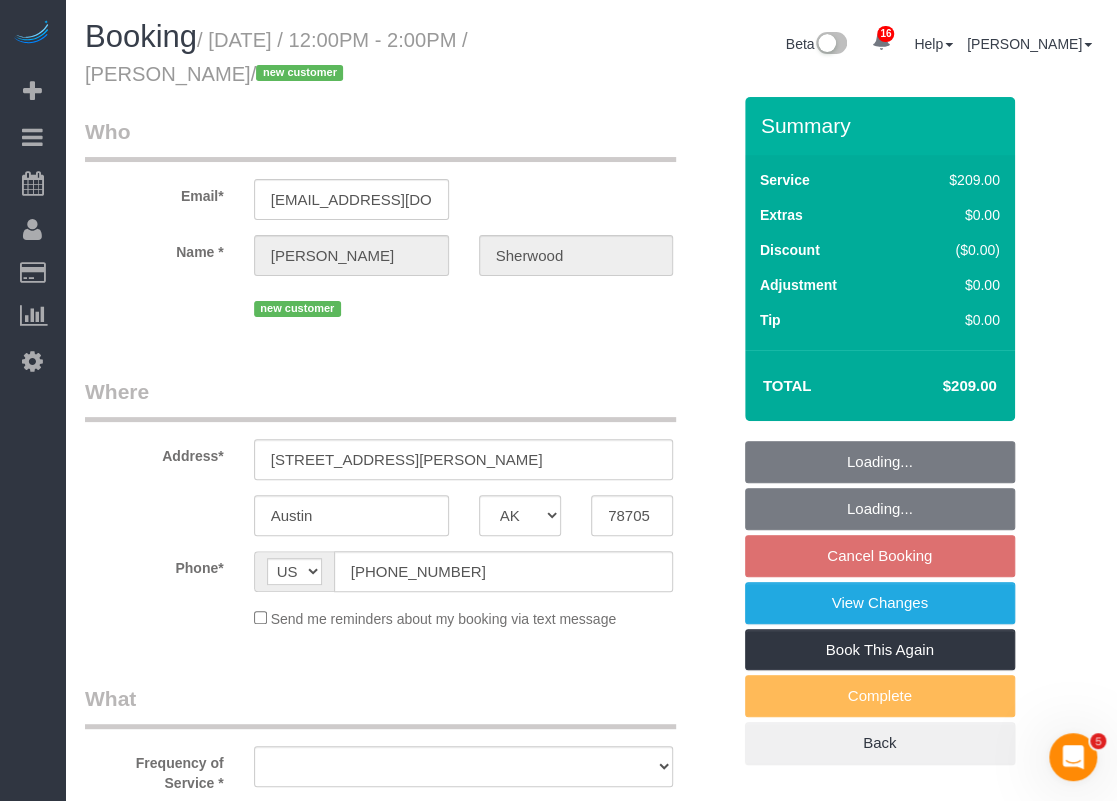 scroll, scrollTop: 0, scrollLeft: 0, axis: both 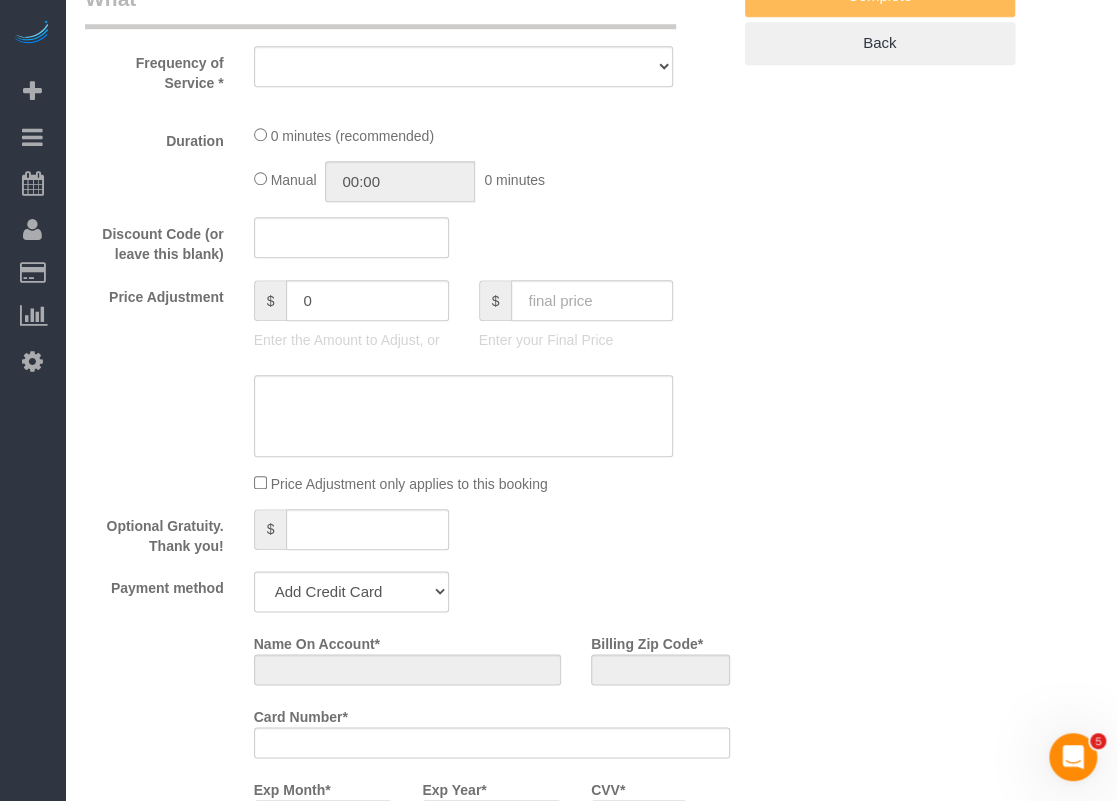 select on "object:3075" 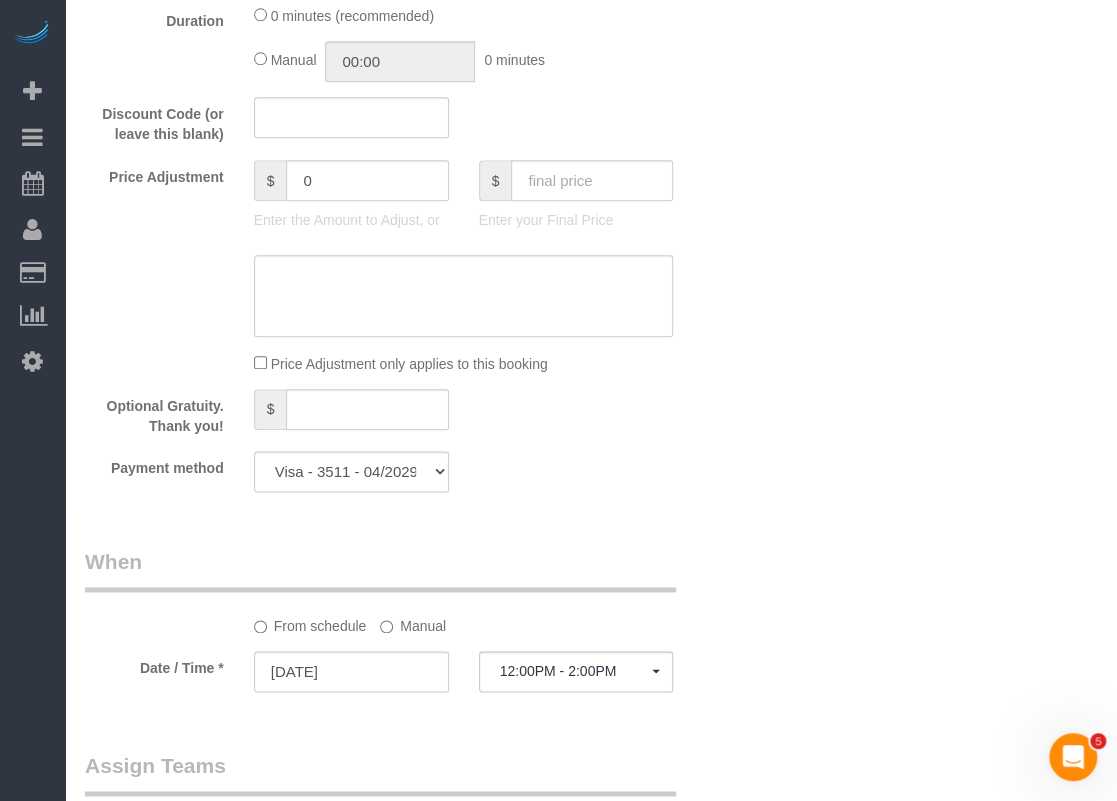select on "object:3153" 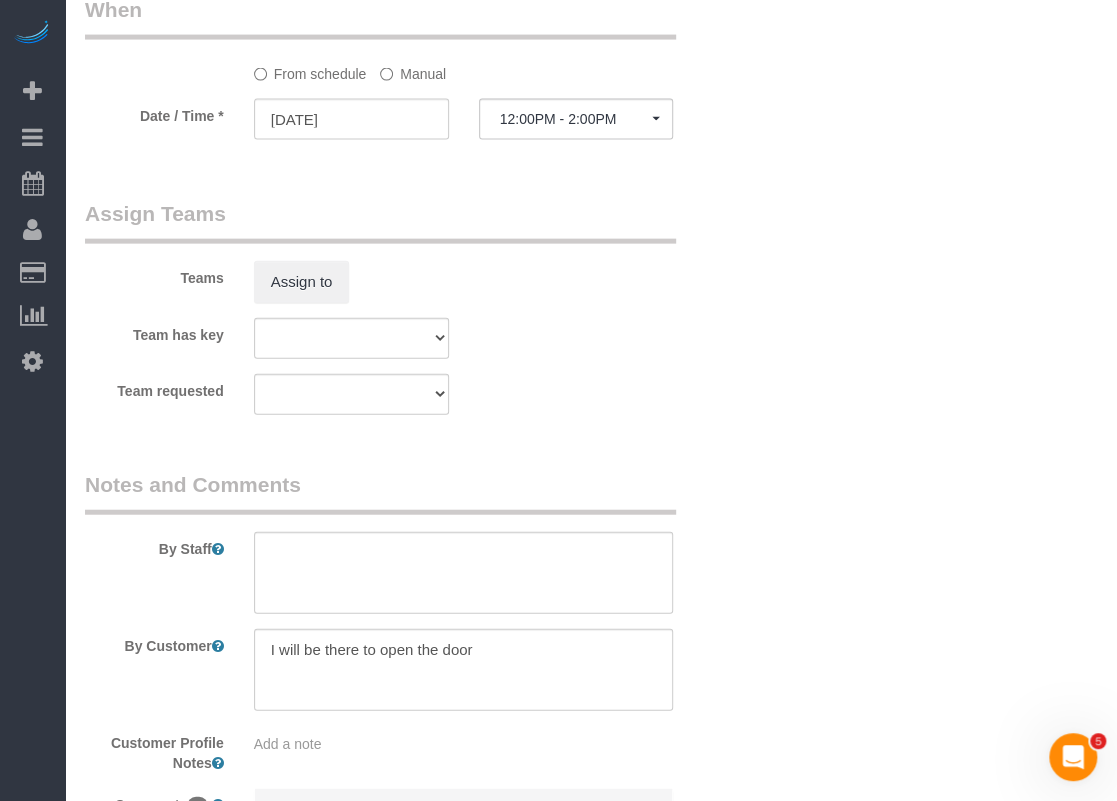 scroll, scrollTop: 1912, scrollLeft: 0, axis: vertical 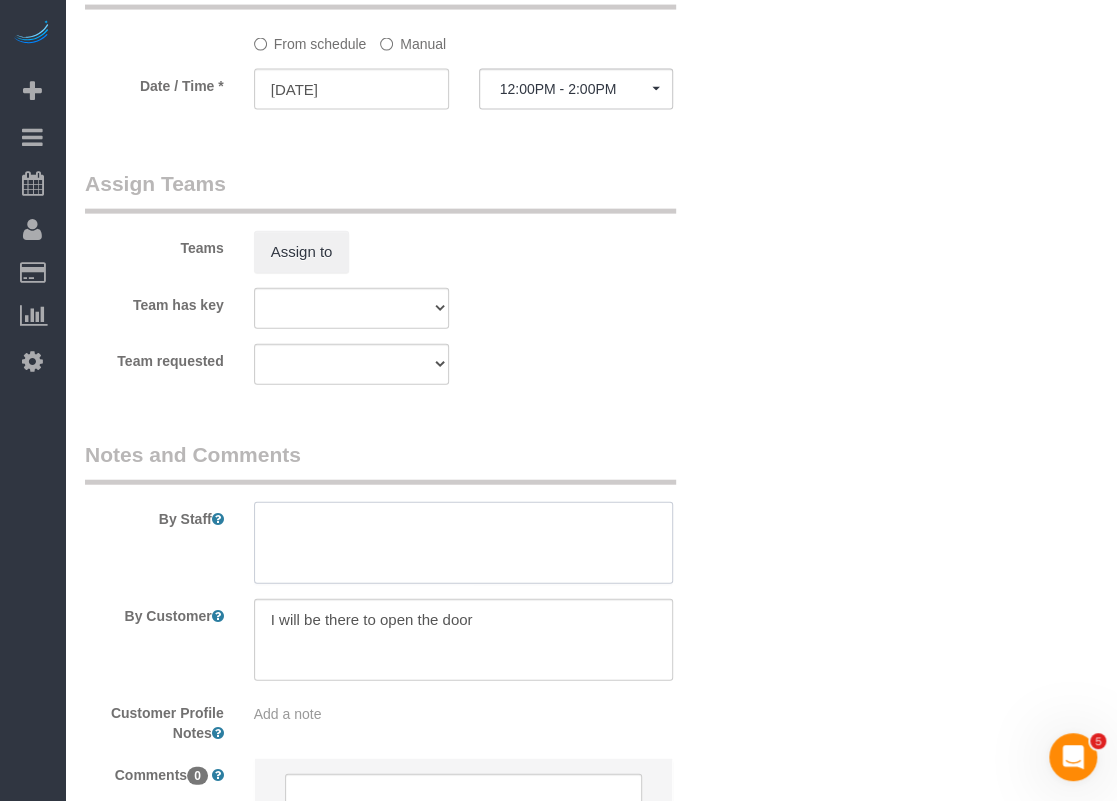 click at bounding box center (464, 543) 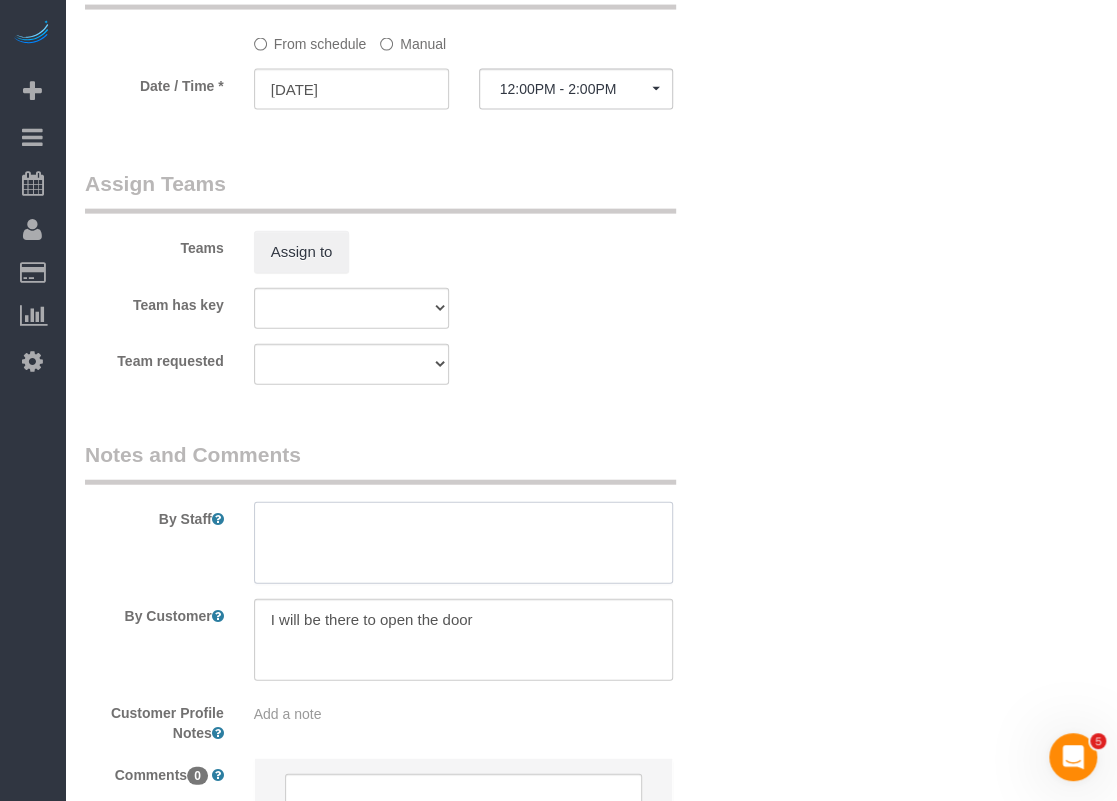 paste on "*time is flexible but needs an hour notice. she needs to be there to show us where we can park. Inside the complex. FYI we need a crew with a normal suv and not a truck because it may not fic in the complex's garage as per client" 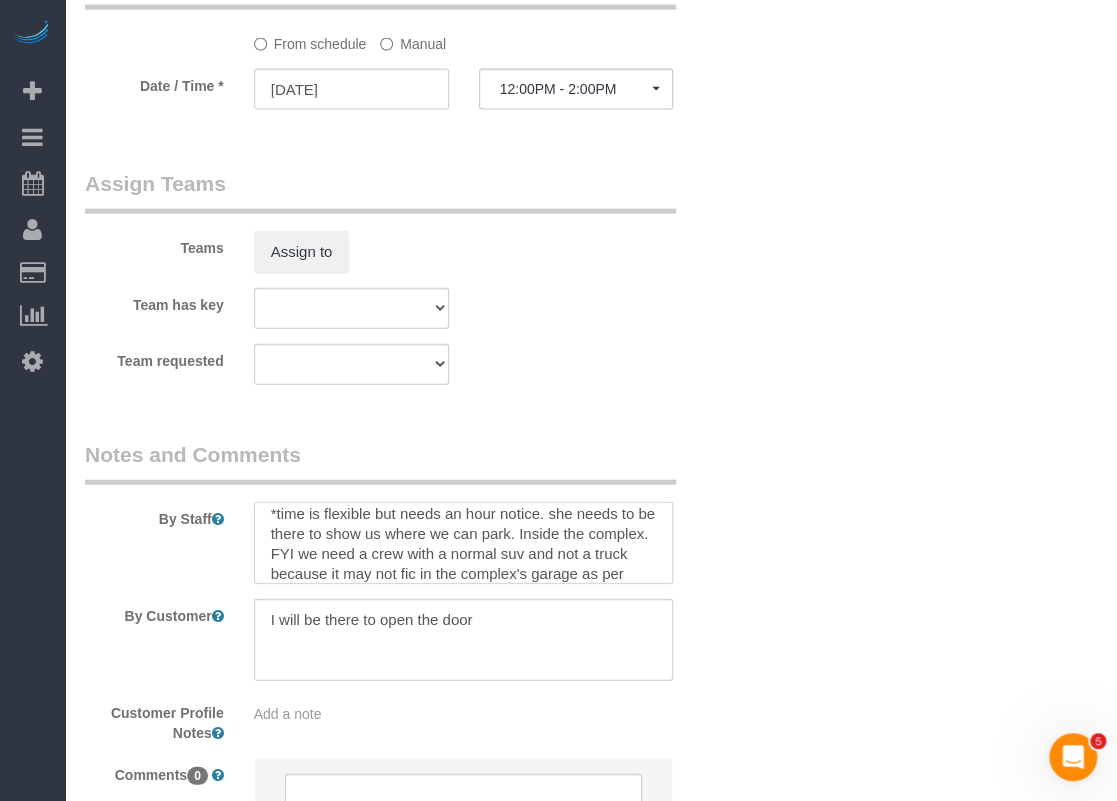 scroll, scrollTop: 0, scrollLeft: 0, axis: both 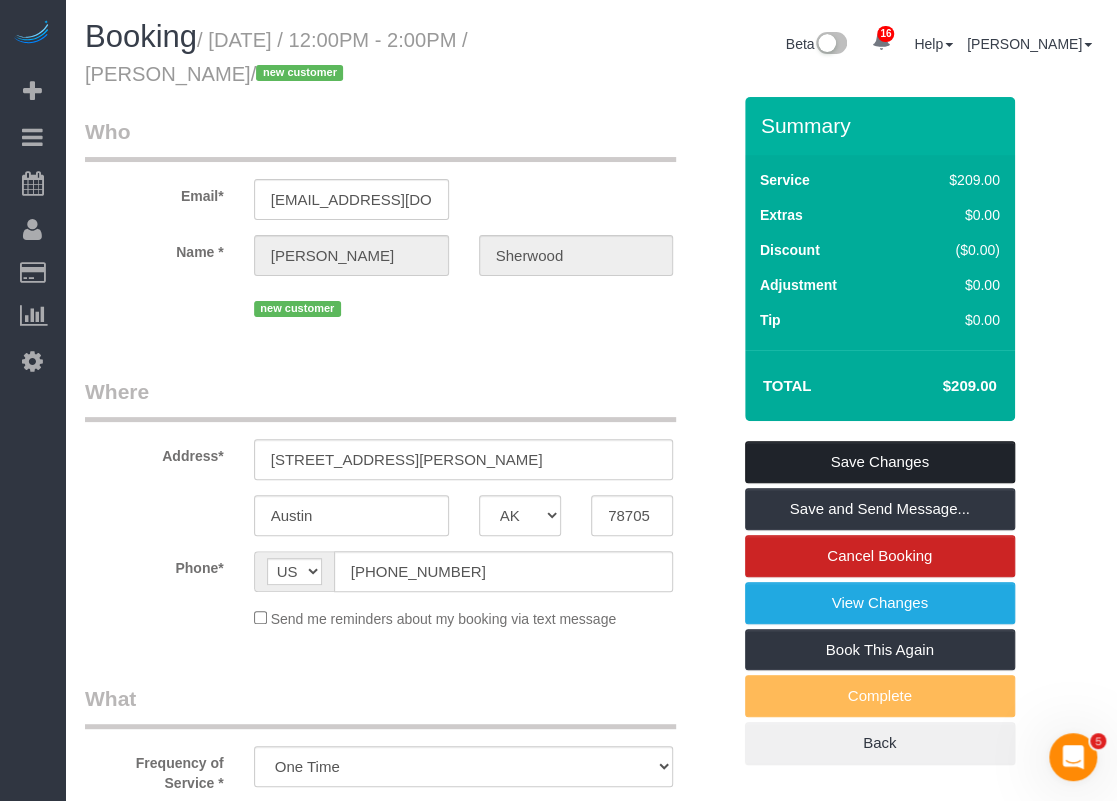 type on "*time is flexible but needs an hour notice. she needs to be there to show us where we can park. Inside the complex. FYI we need a crew with a normal suv and not a truck because it may not fic in the complex's garage as per client" 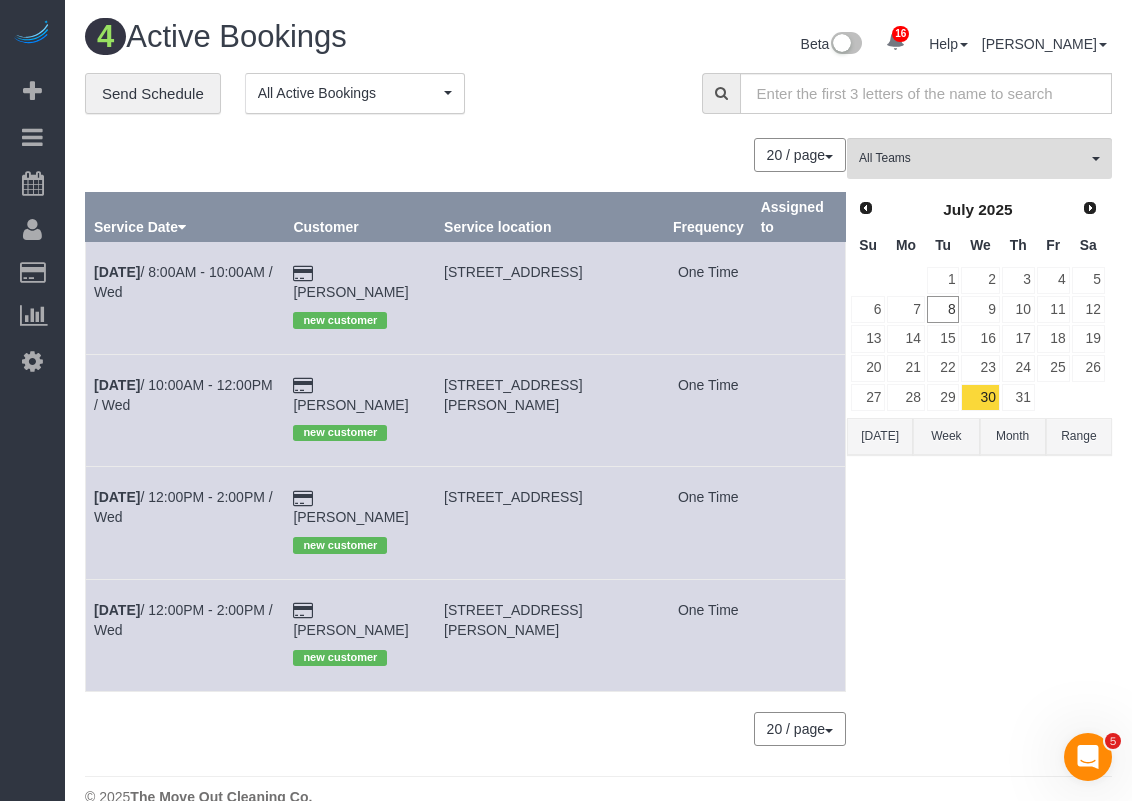 click on "Jul 30th
/ 12:00PM - 2:00PM / Wed" at bounding box center [185, 635] 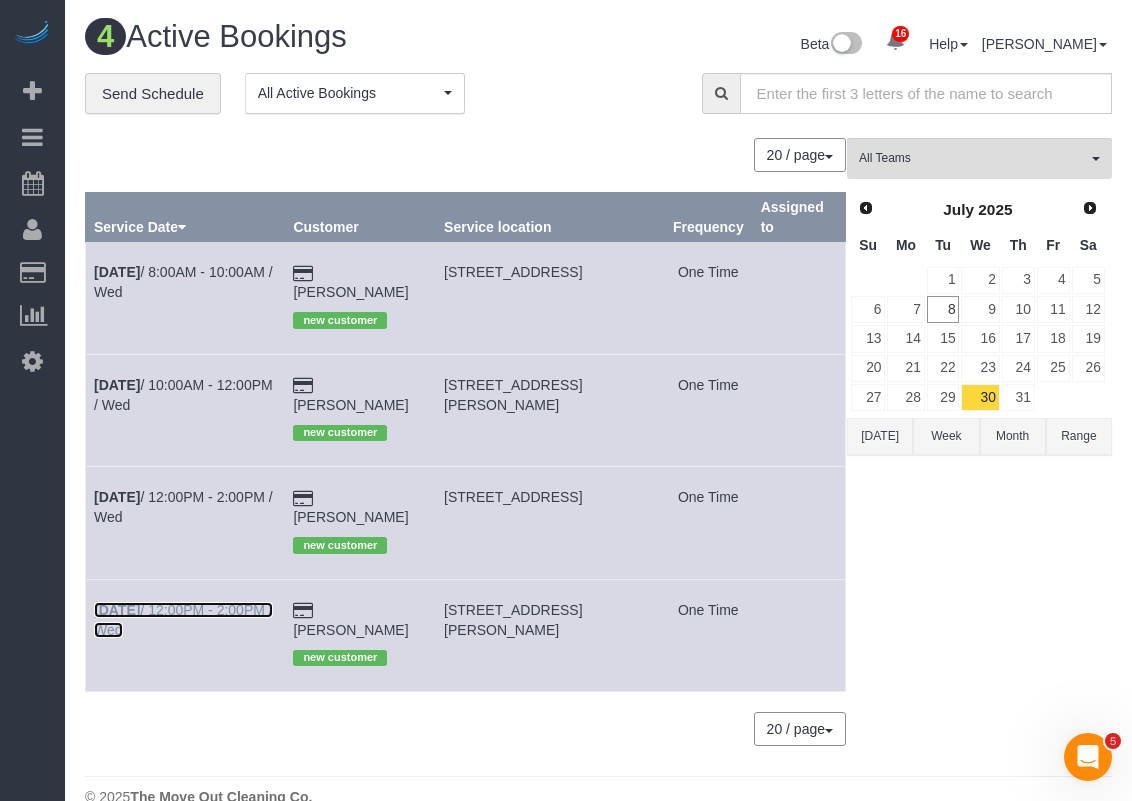 click on "Jul 30th
/ 12:00PM - 2:00PM / Wed" at bounding box center (183, 620) 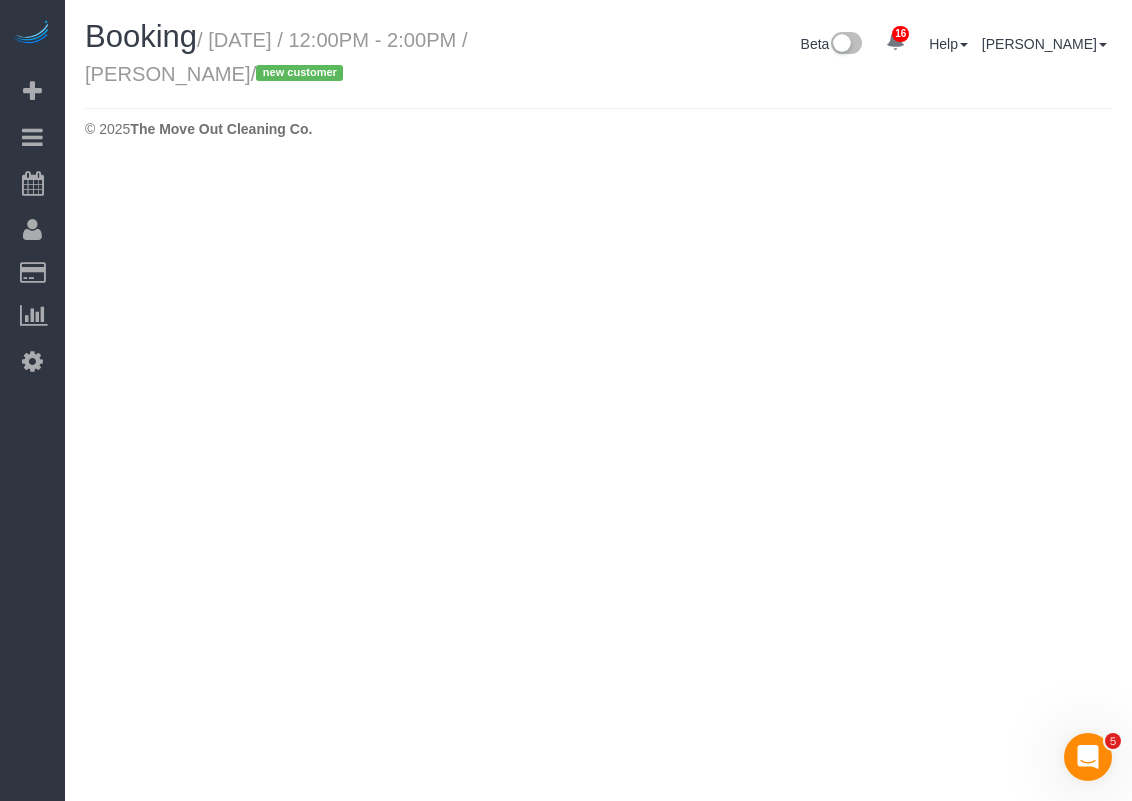 select on "[GEOGRAPHIC_DATA]" 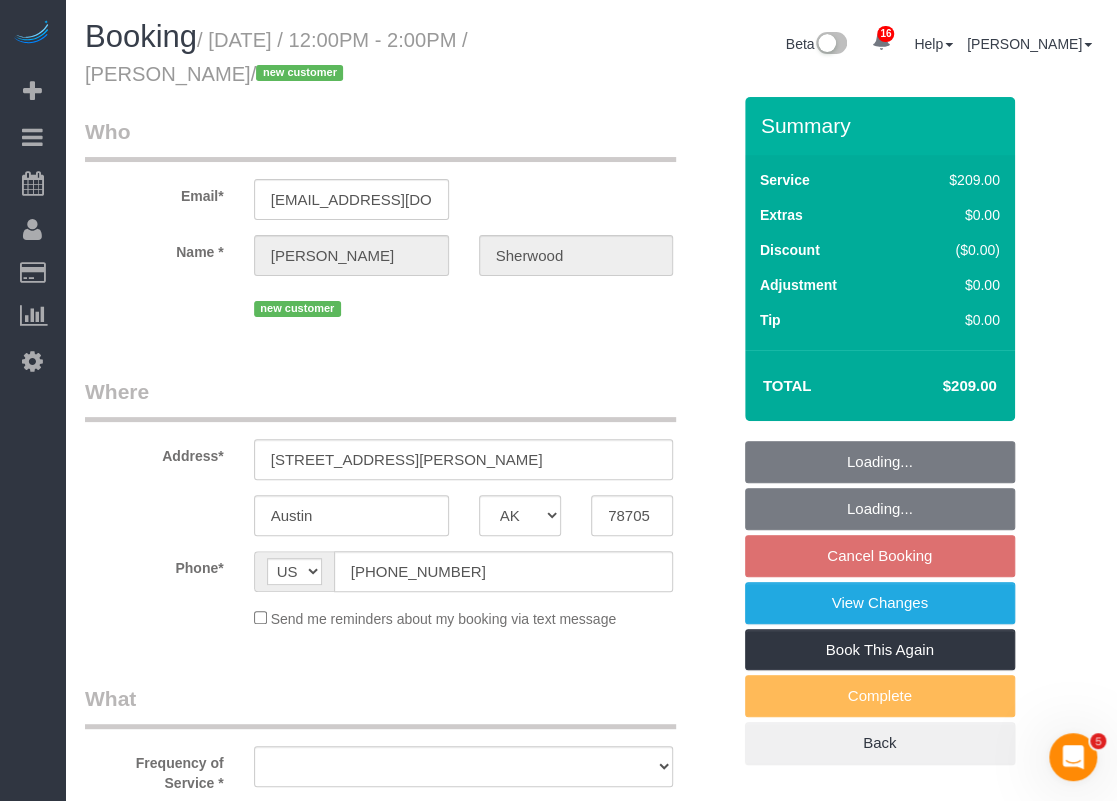 select on "string:fspay-943cbb7e-34af-42ec-b943-1a60d1edd820" 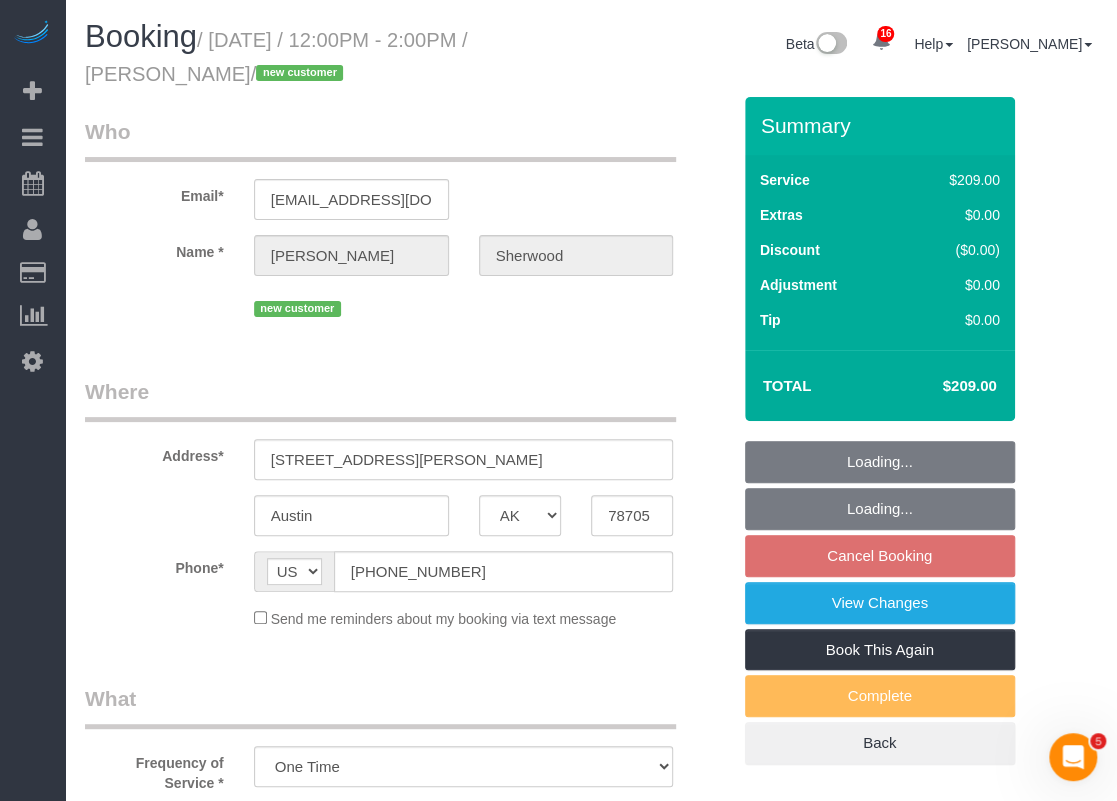select on "object:3615" 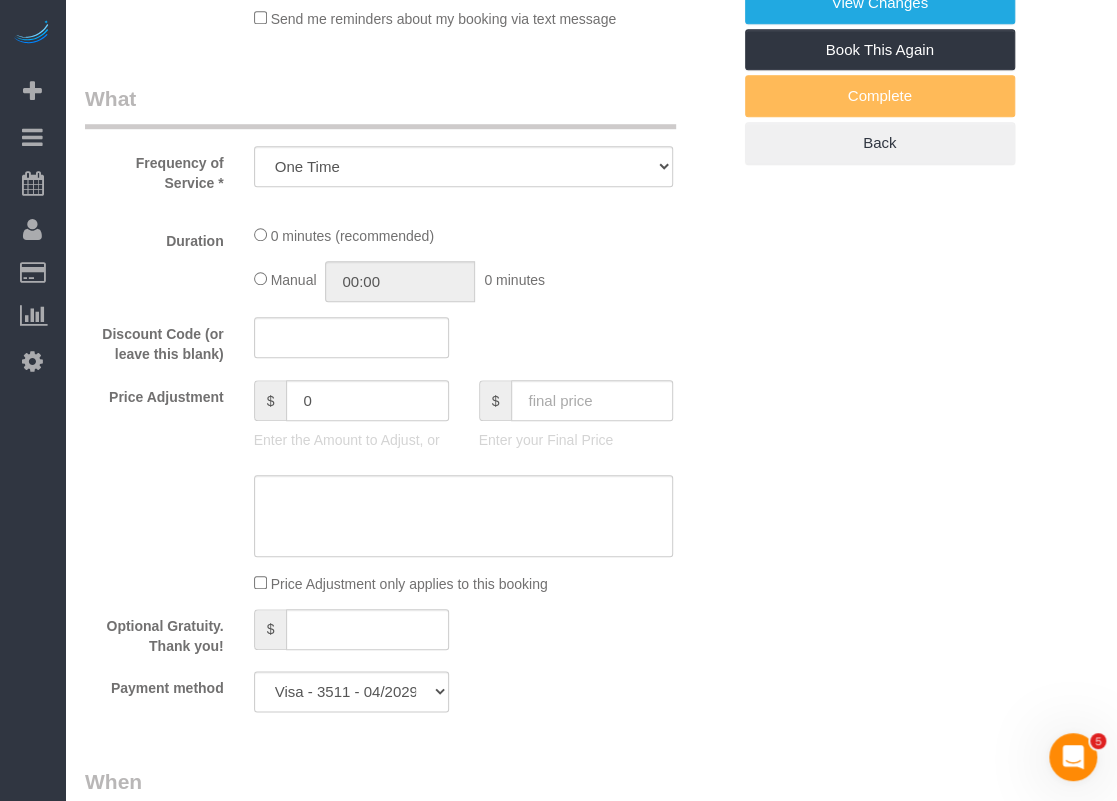 select on "3" 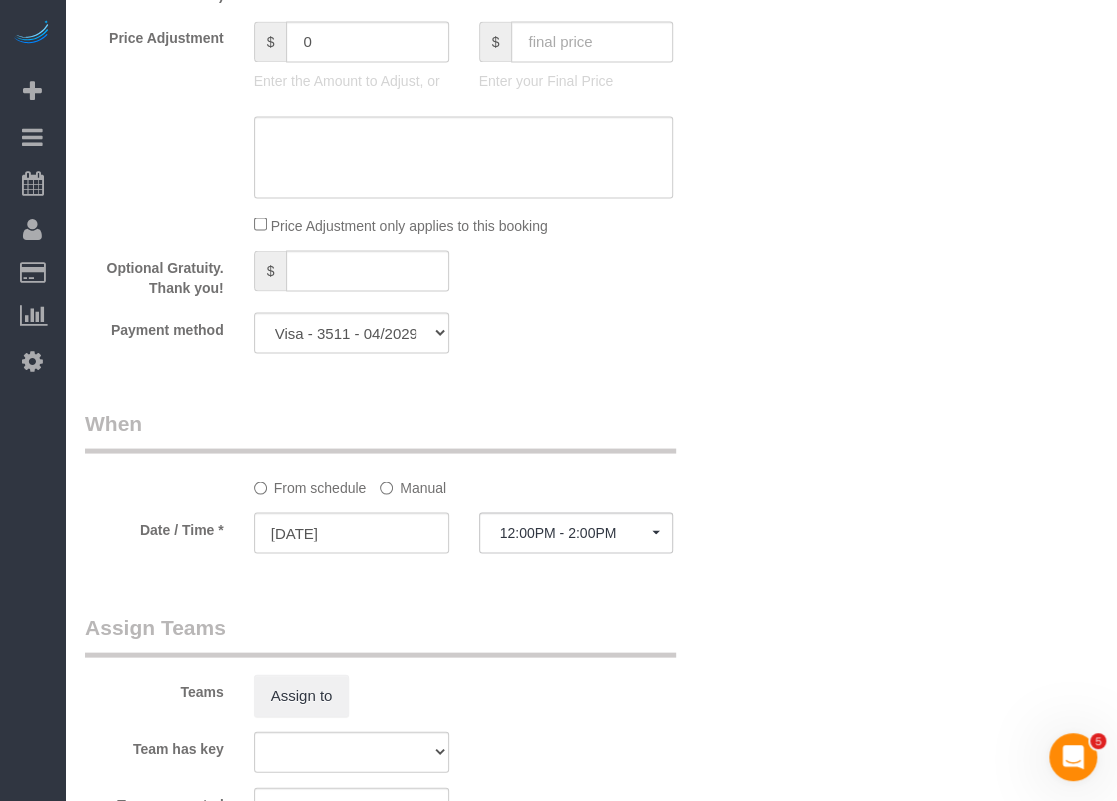 scroll, scrollTop: 1800, scrollLeft: 0, axis: vertical 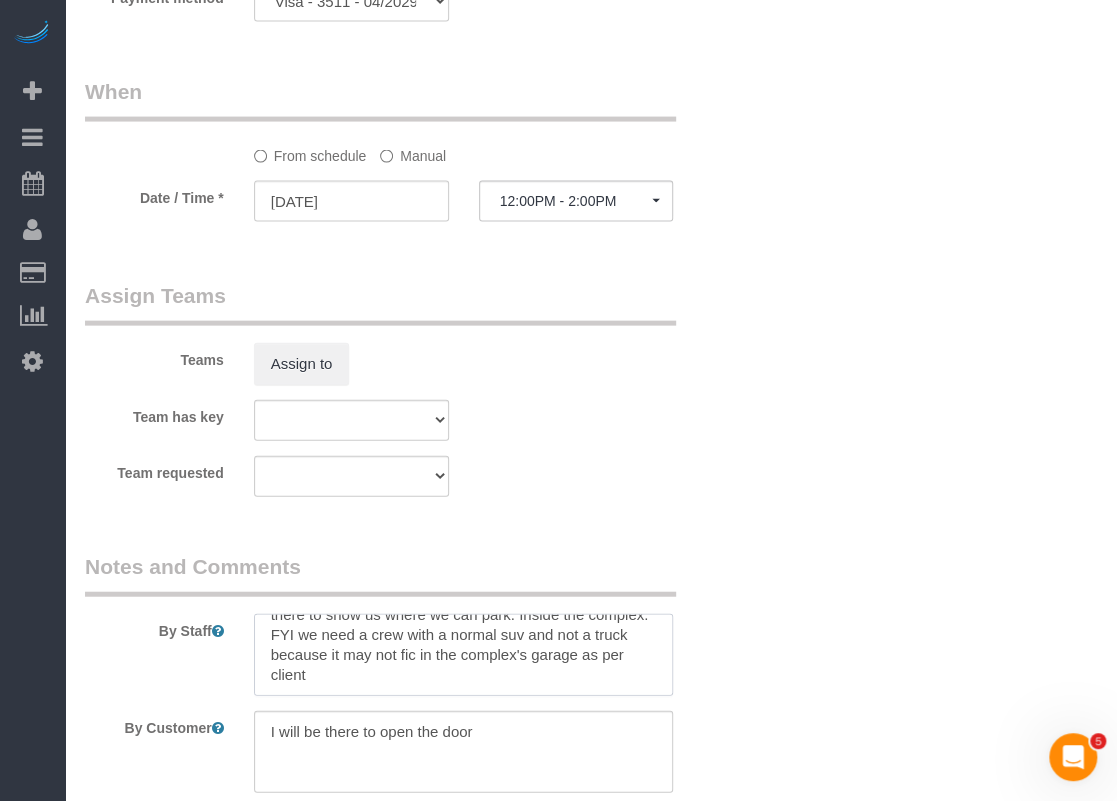 click at bounding box center (464, 655) 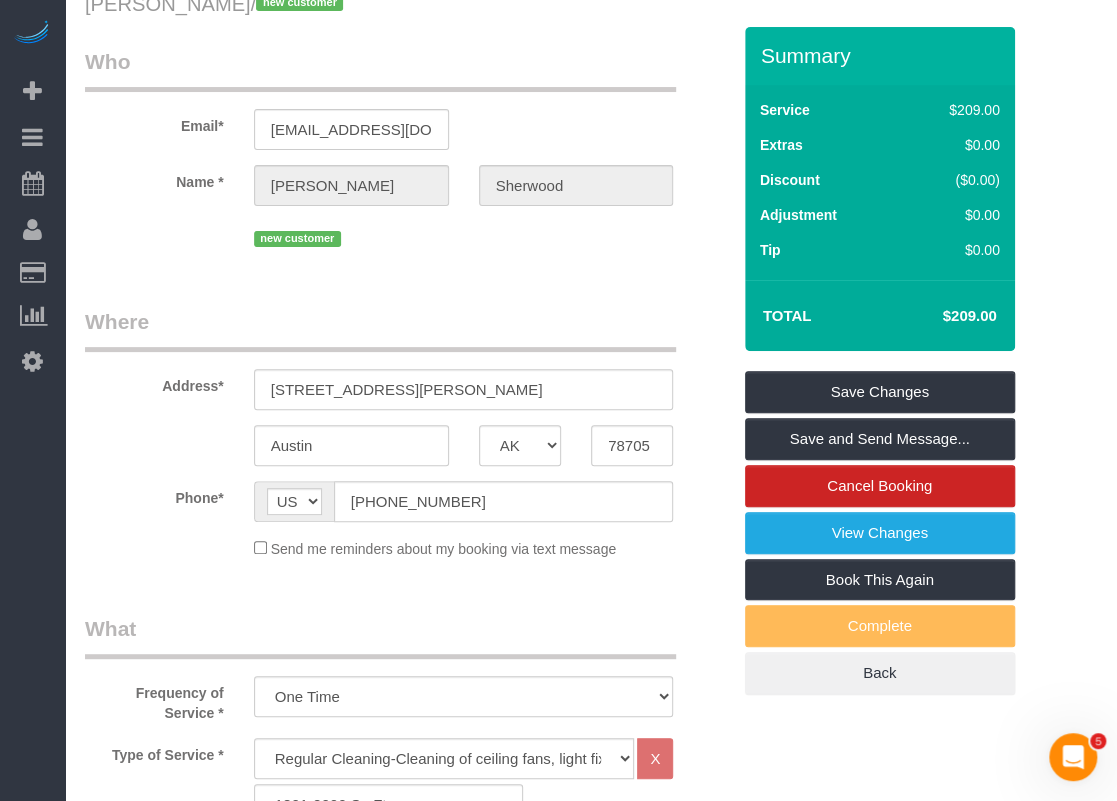 scroll, scrollTop: 0, scrollLeft: 0, axis: both 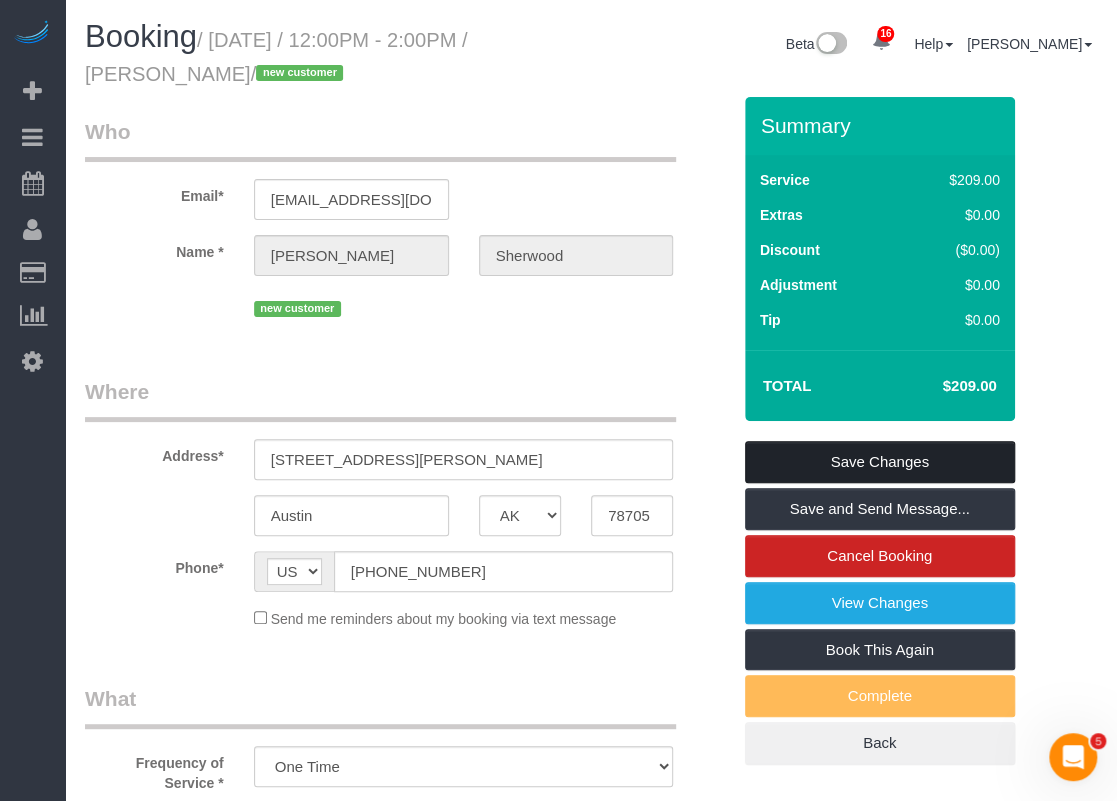 type on "*time is flexible but needs an hour notice. she needs to be there to show us where we can park. Inside the complex. FYI we need a crew with a normal suv and not a truck because it may not fit in the complex's garage as per client" 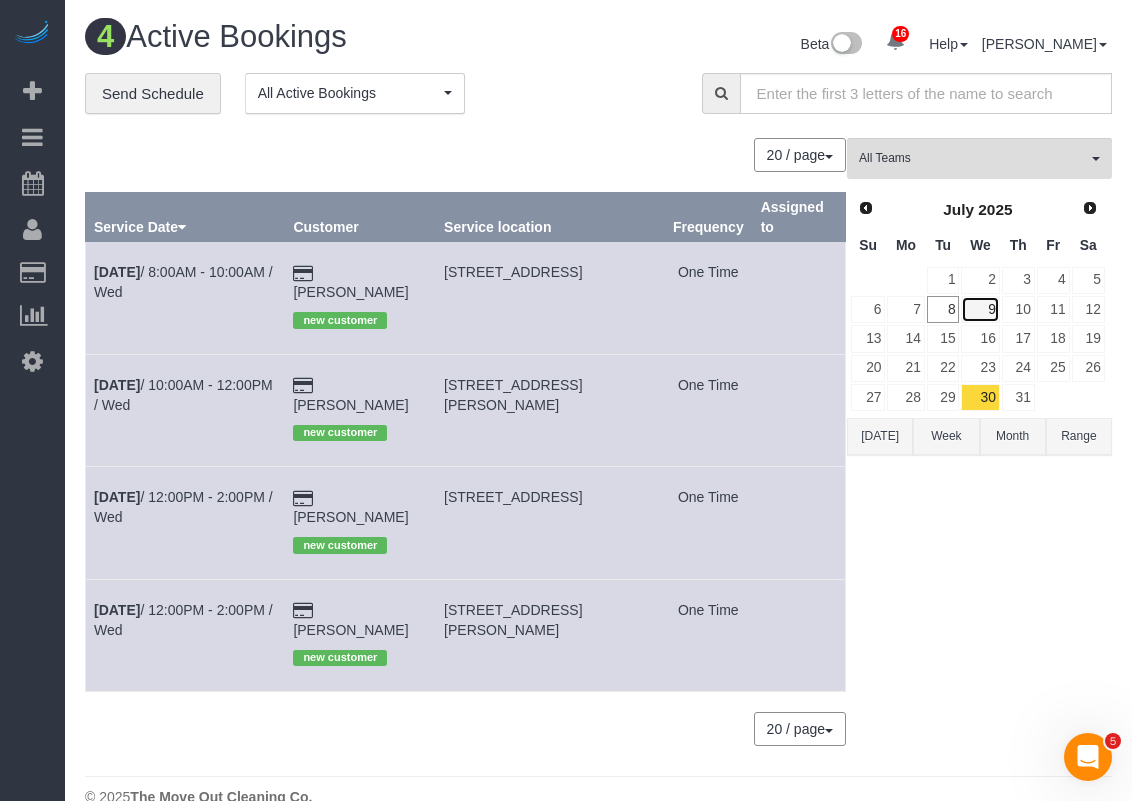 click on "9" at bounding box center (980, 309) 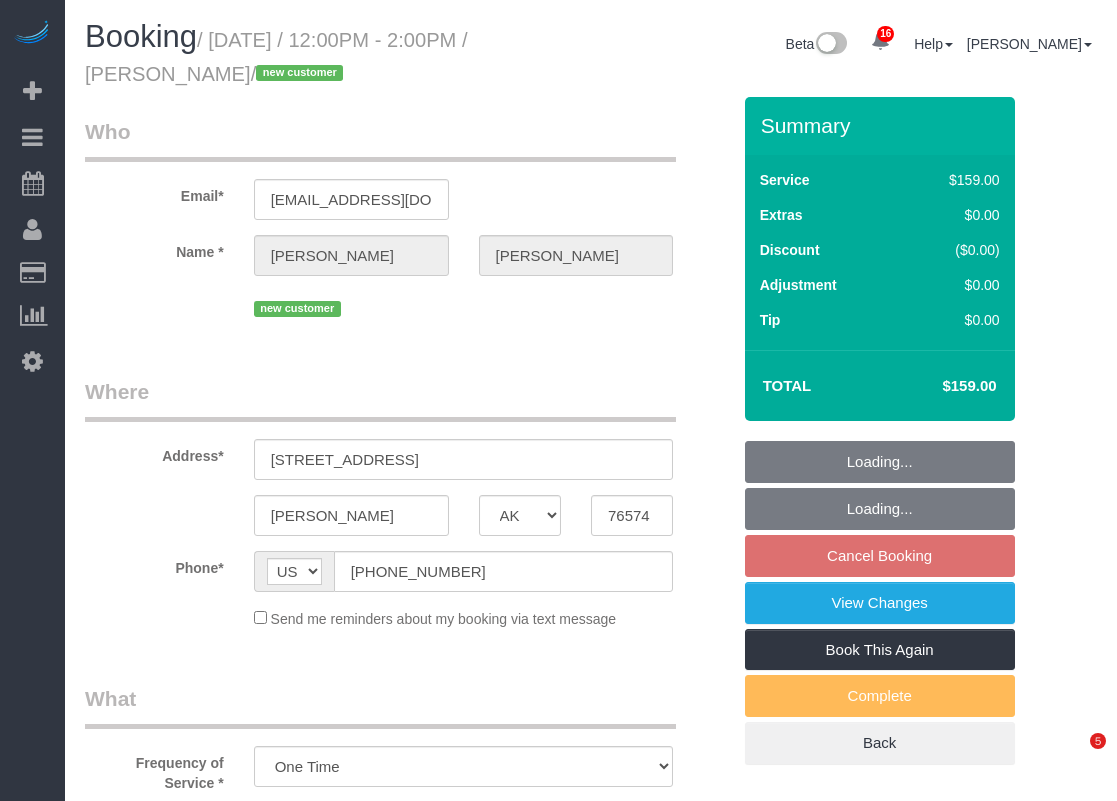 select on "[GEOGRAPHIC_DATA]" 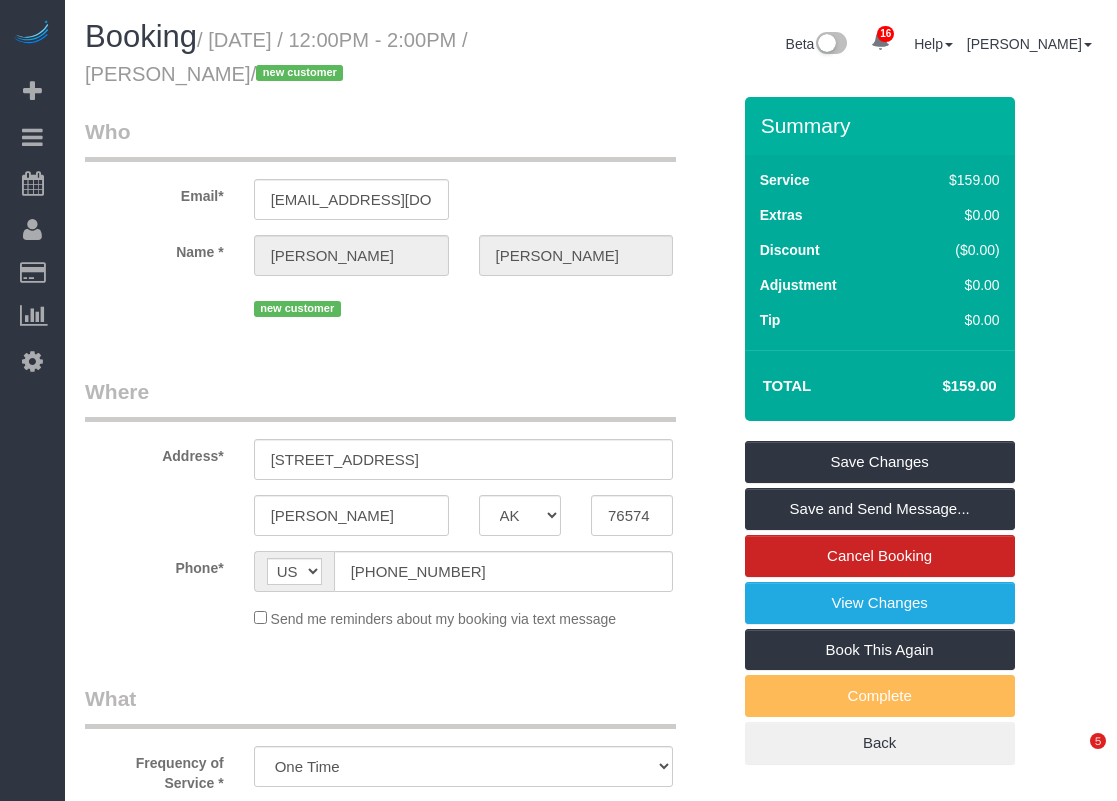 scroll, scrollTop: 0, scrollLeft: 0, axis: both 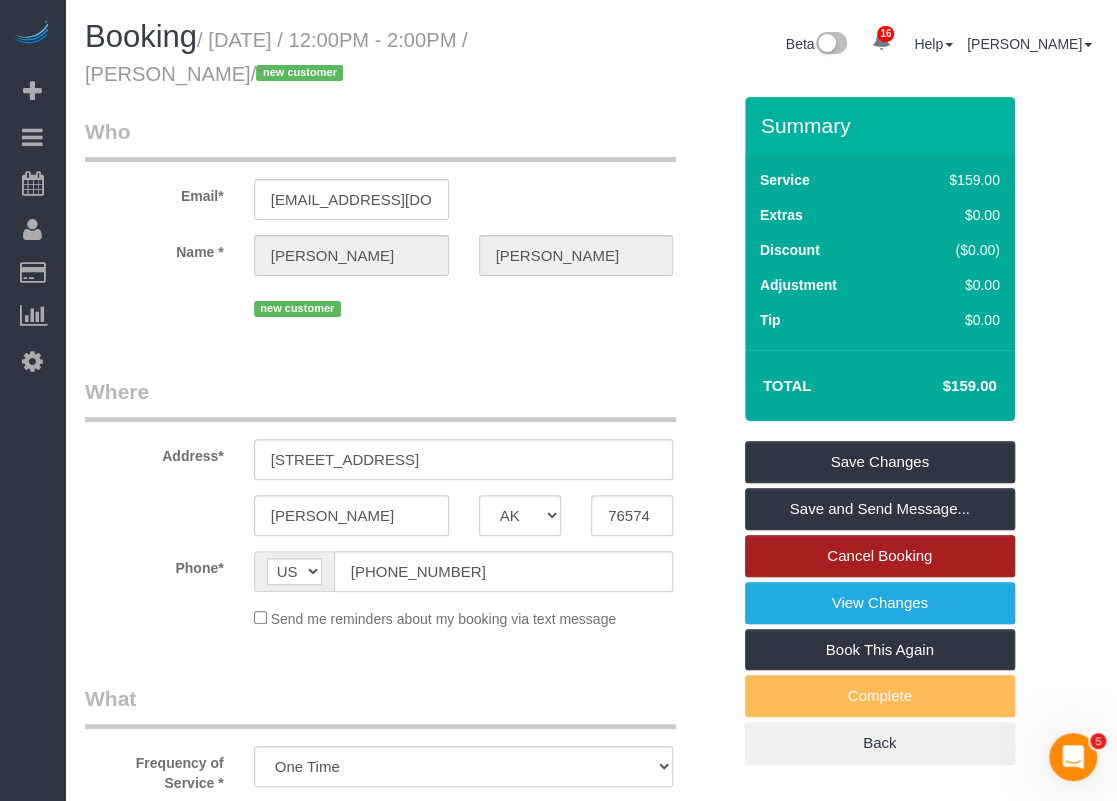 click on "Cancel Booking" at bounding box center (880, 556) 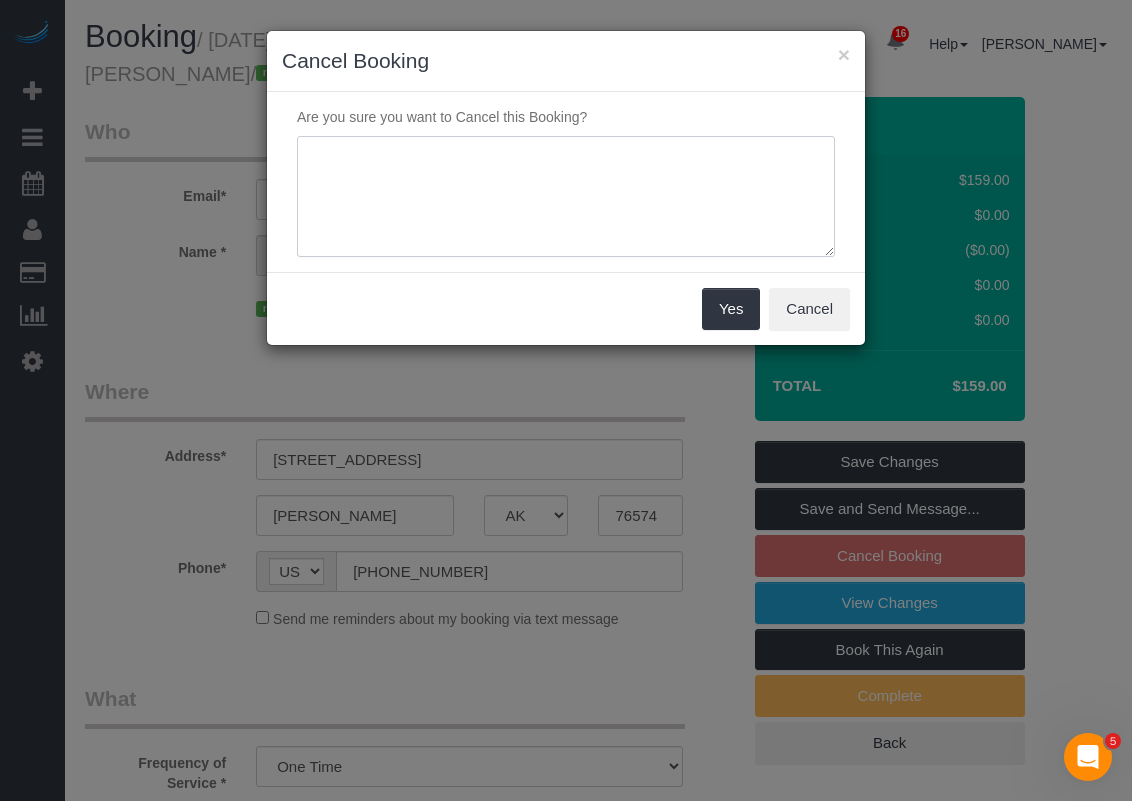 click at bounding box center [566, 197] 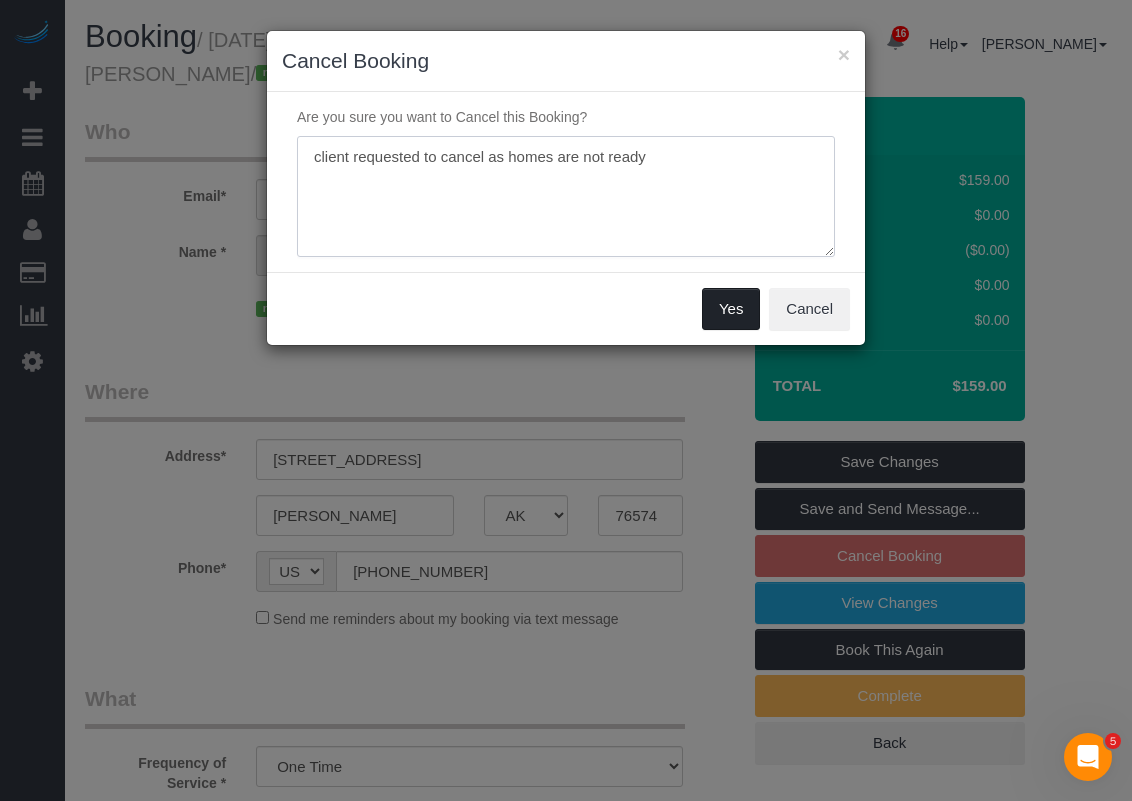 type on "client requested to cancel as homes are not ready" 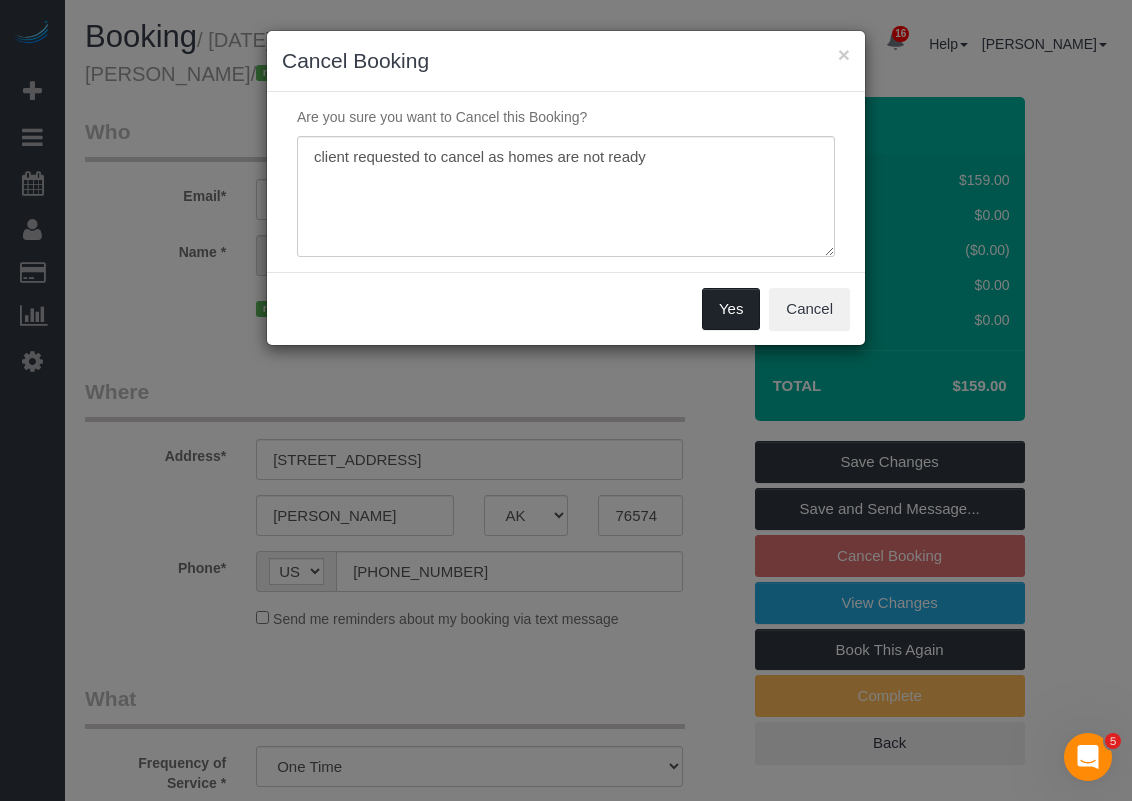 click on "Yes" at bounding box center (731, 309) 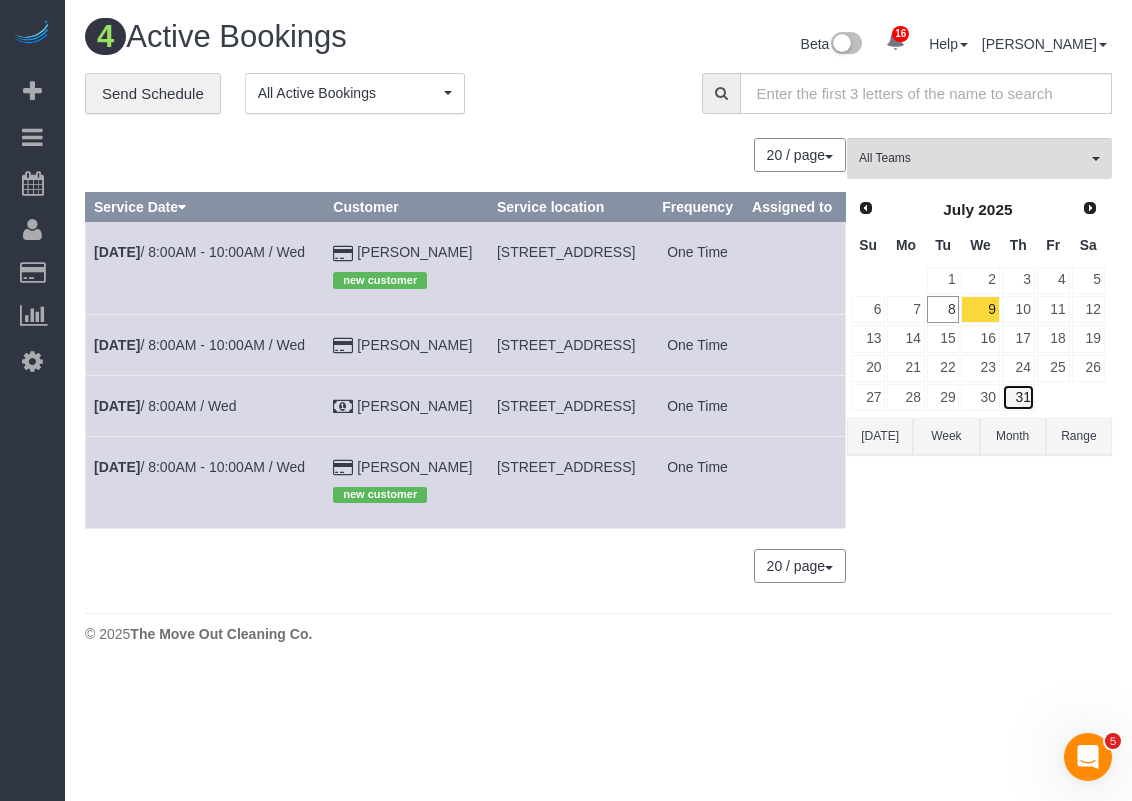 click on "31" at bounding box center [1018, 397] 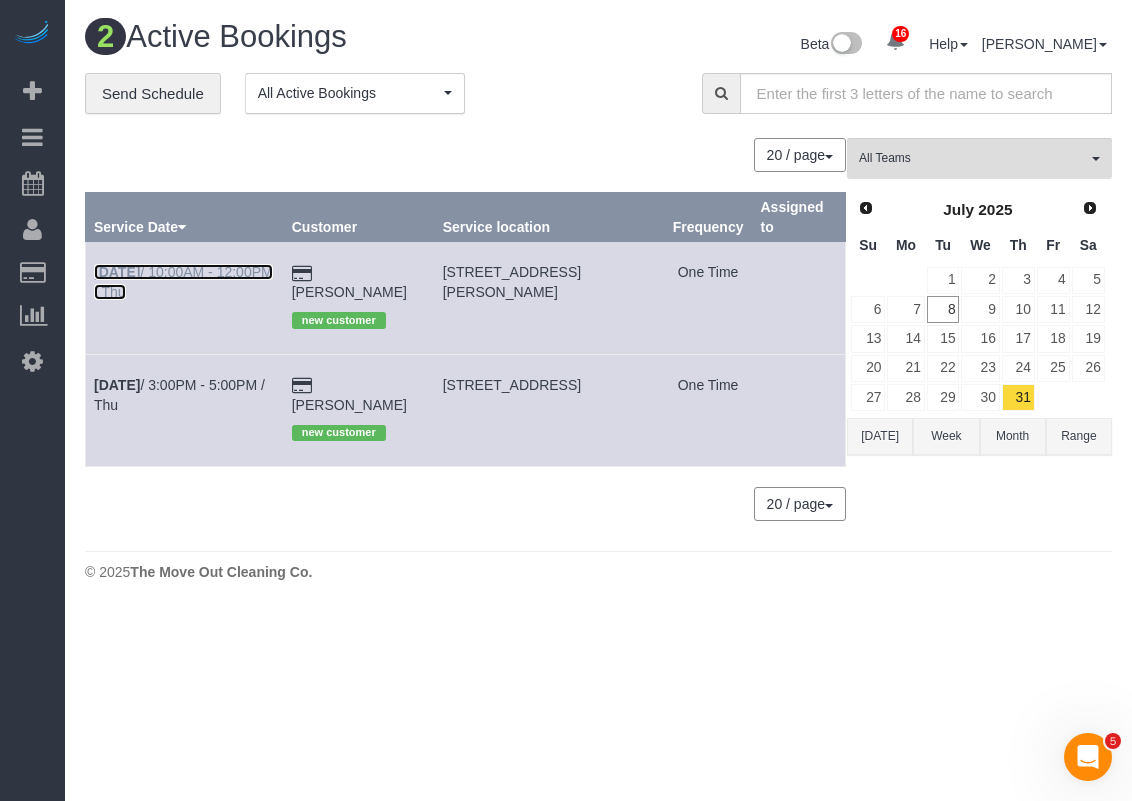 click on "Jul 31st
/ 10:00AM - 12:00PM / Thu" at bounding box center [183, 282] 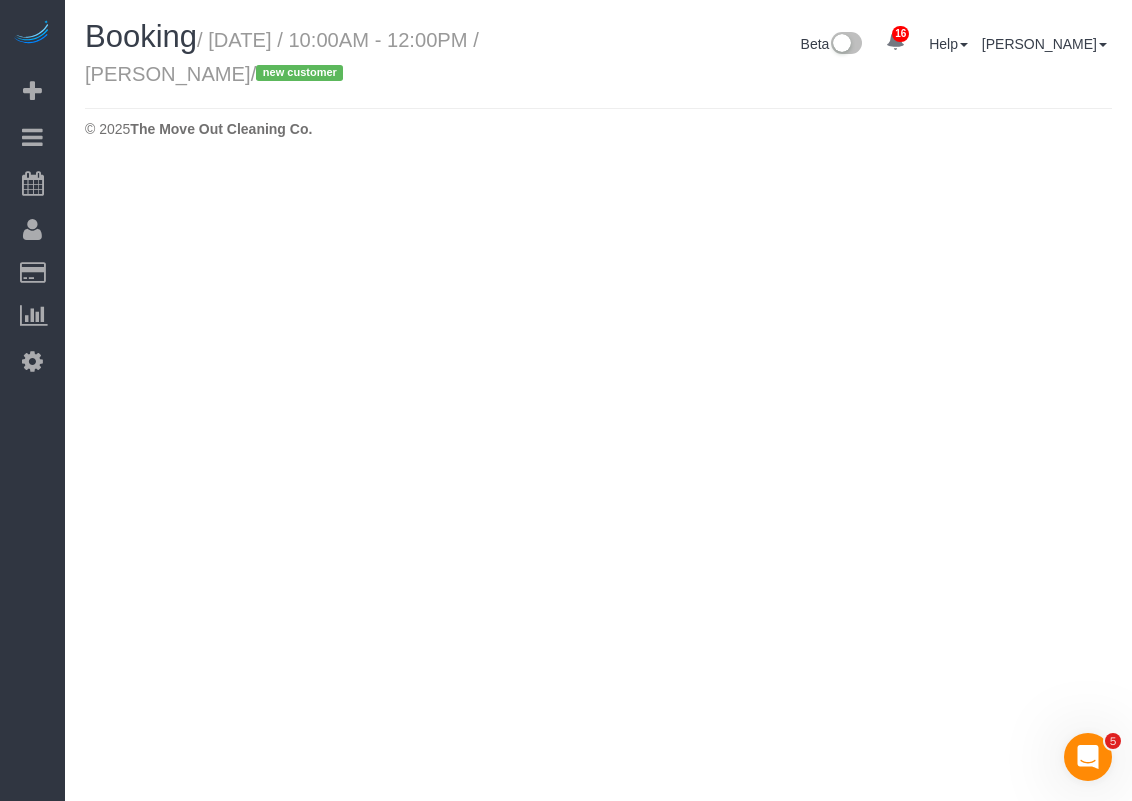 select on "[GEOGRAPHIC_DATA]" 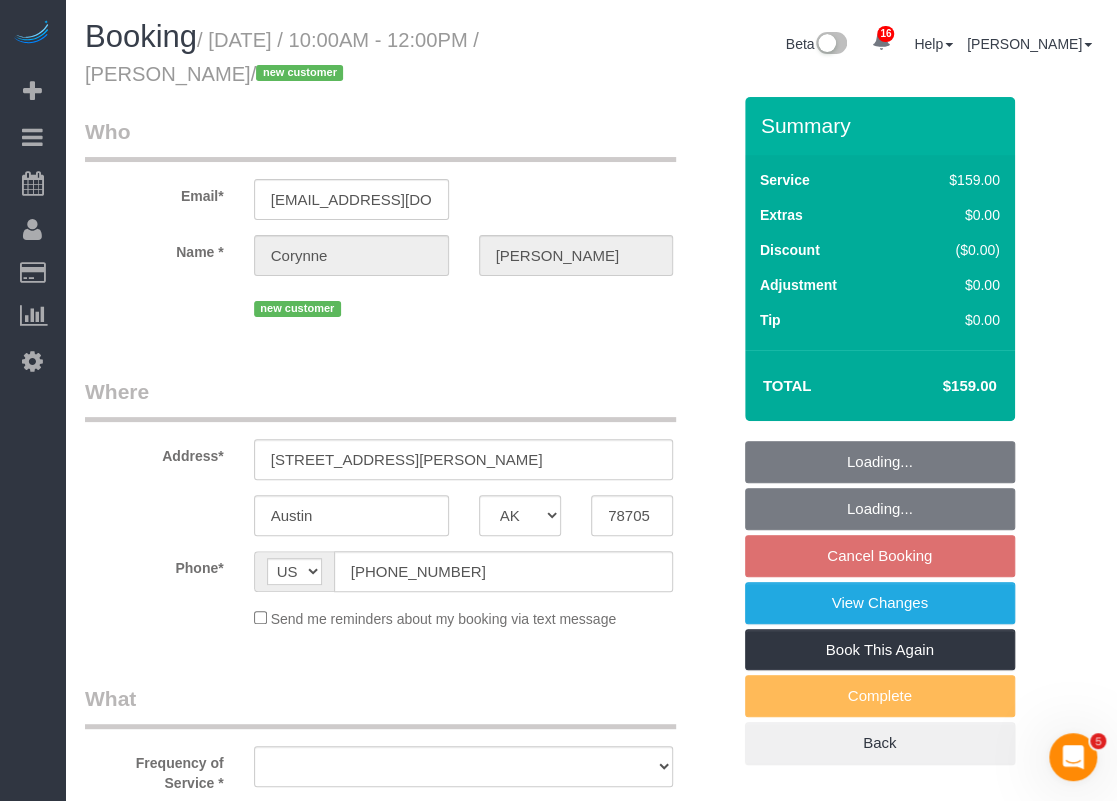 select on "object:1395" 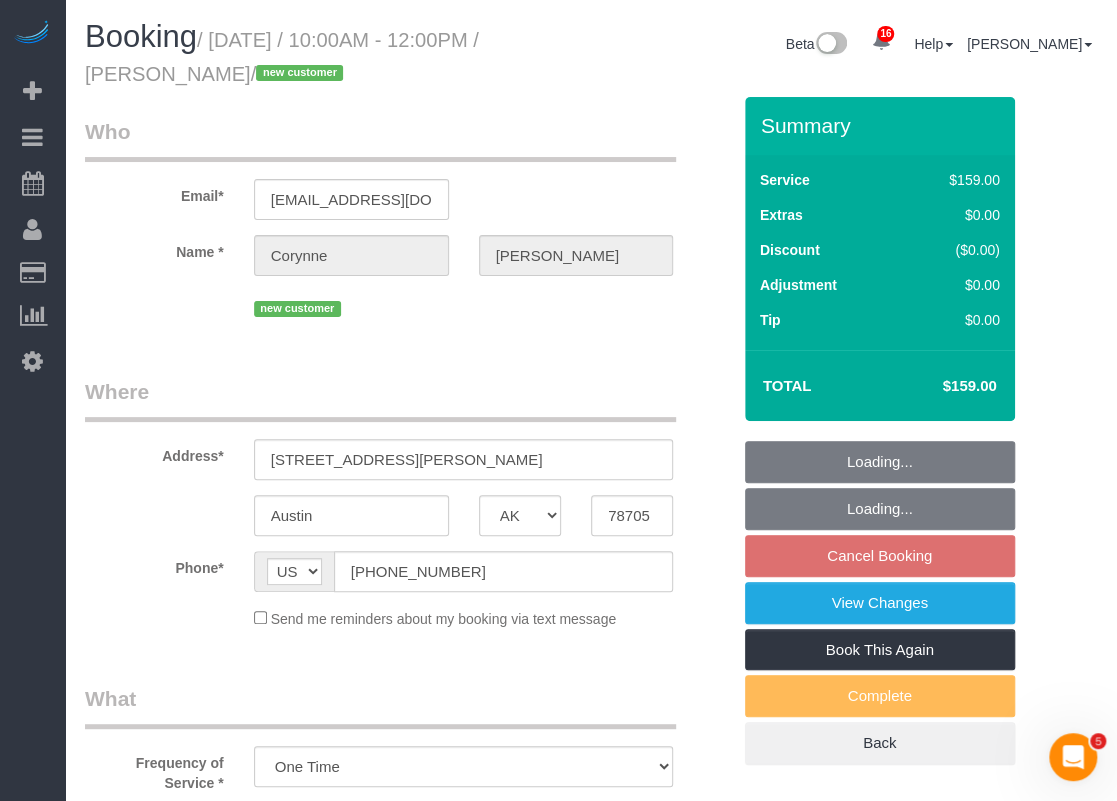 select on "spot27" 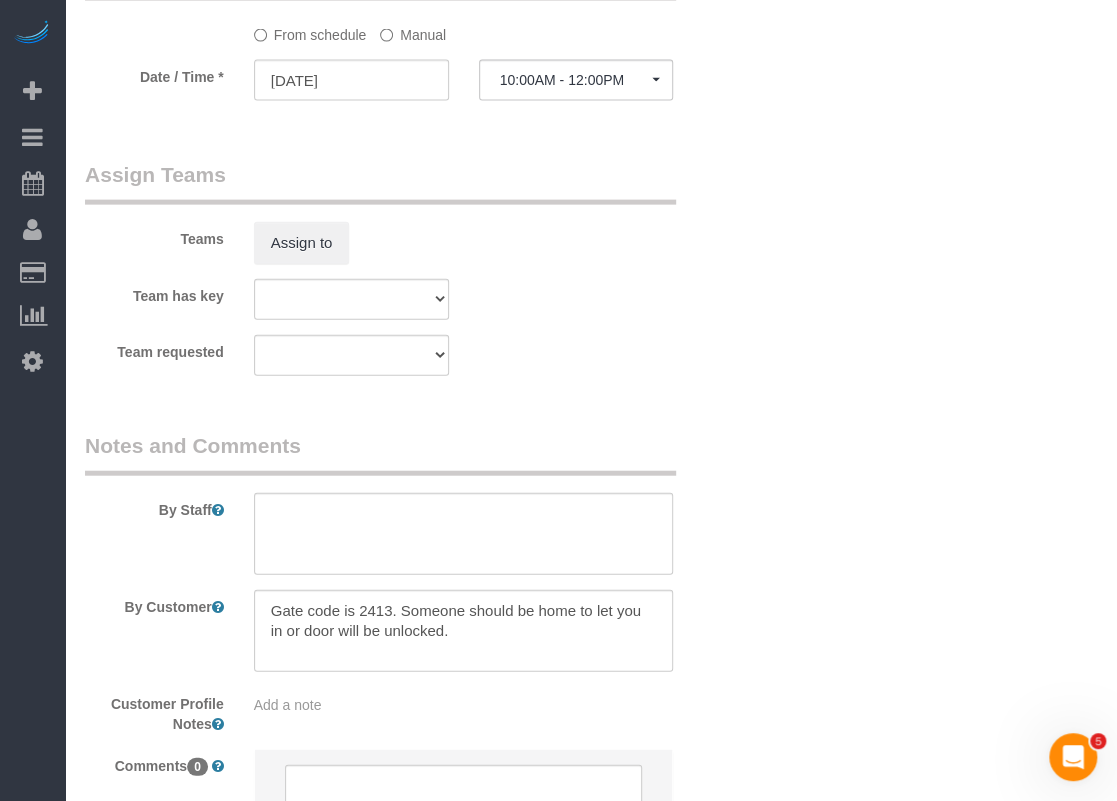 scroll, scrollTop: 1900, scrollLeft: 0, axis: vertical 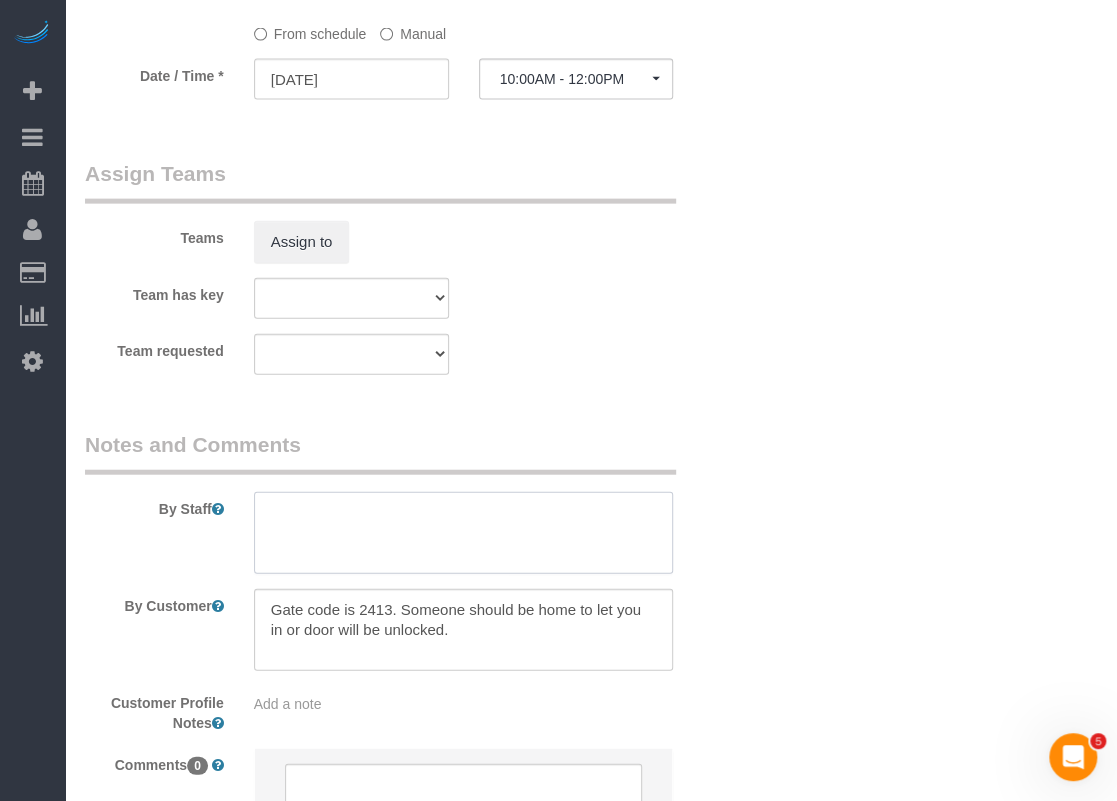 click at bounding box center (464, 533) 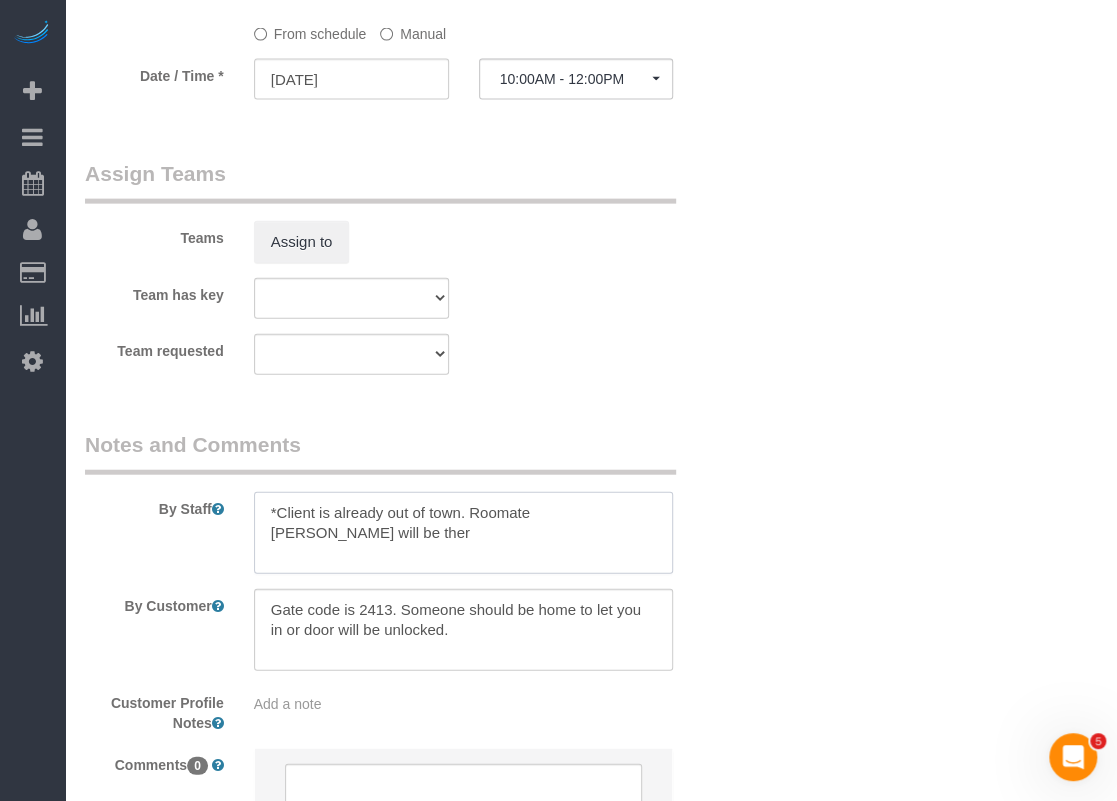 type on "*Client is already out of town. Roomate Madison will be there" 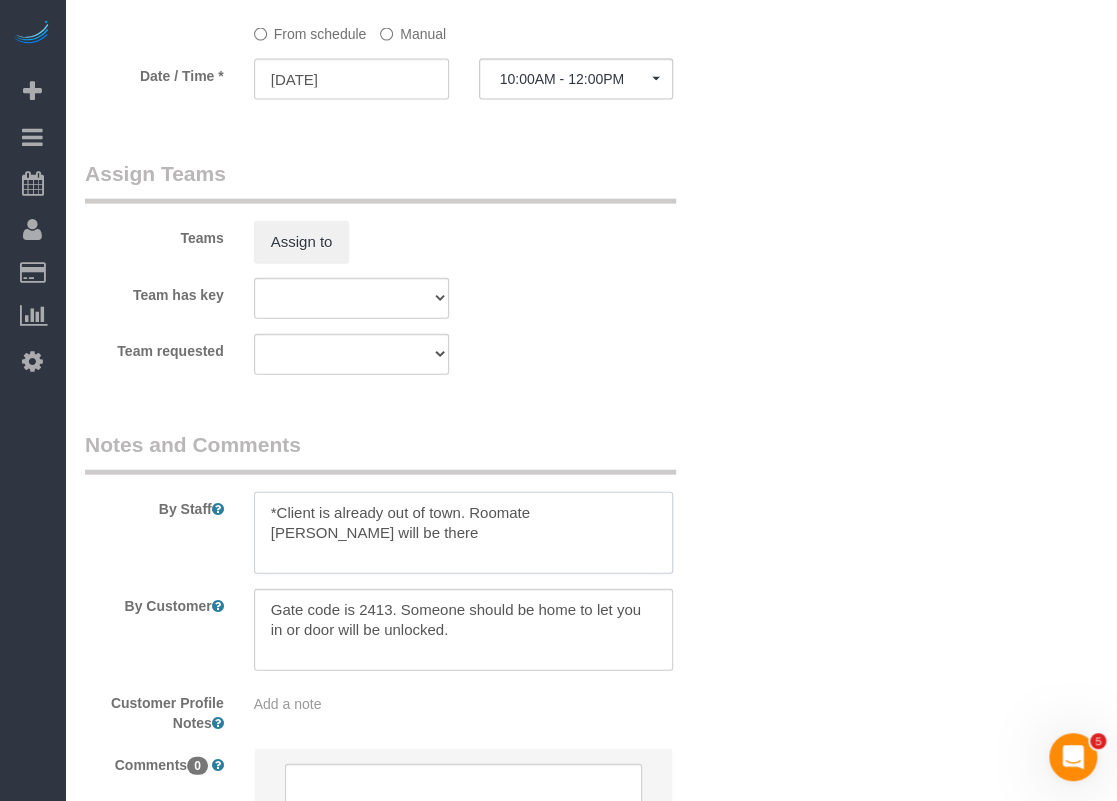 drag, startPoint x: 403, startPoint y: 535, endPoint x: 226, endPoint y: 499, distance: 180.62392 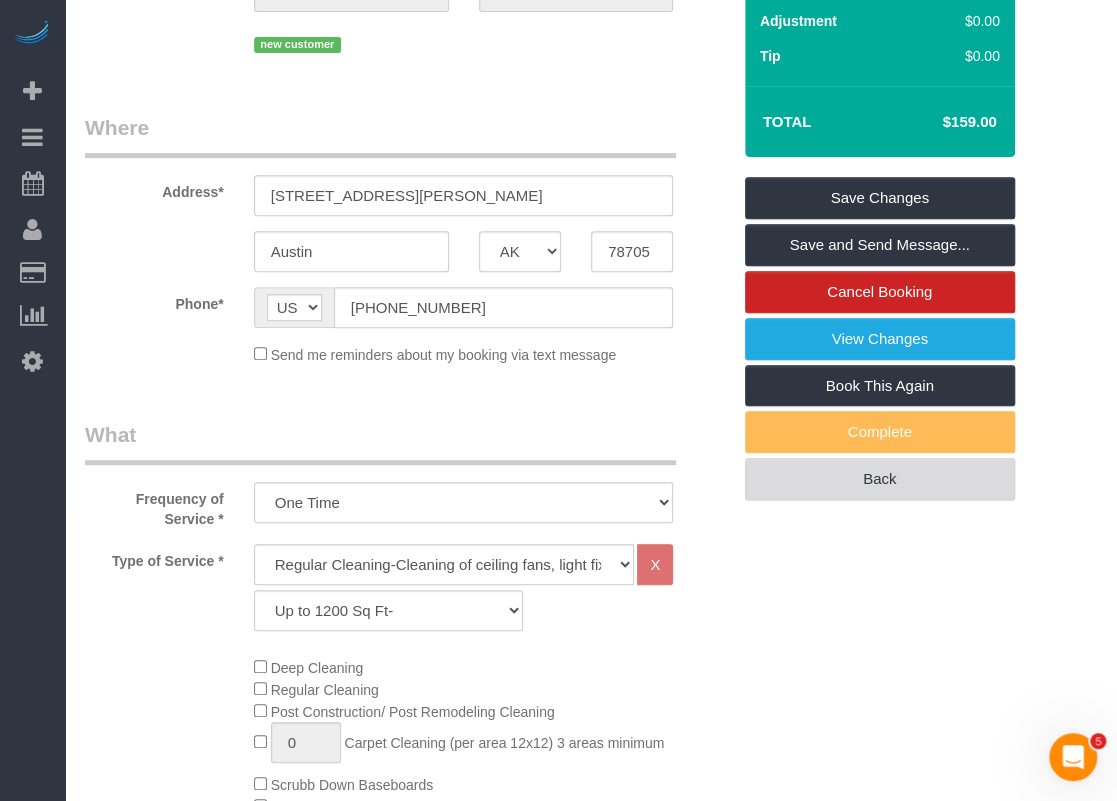 scroll, scrollTop: 100, scrollLeft: 0, axis: vertical 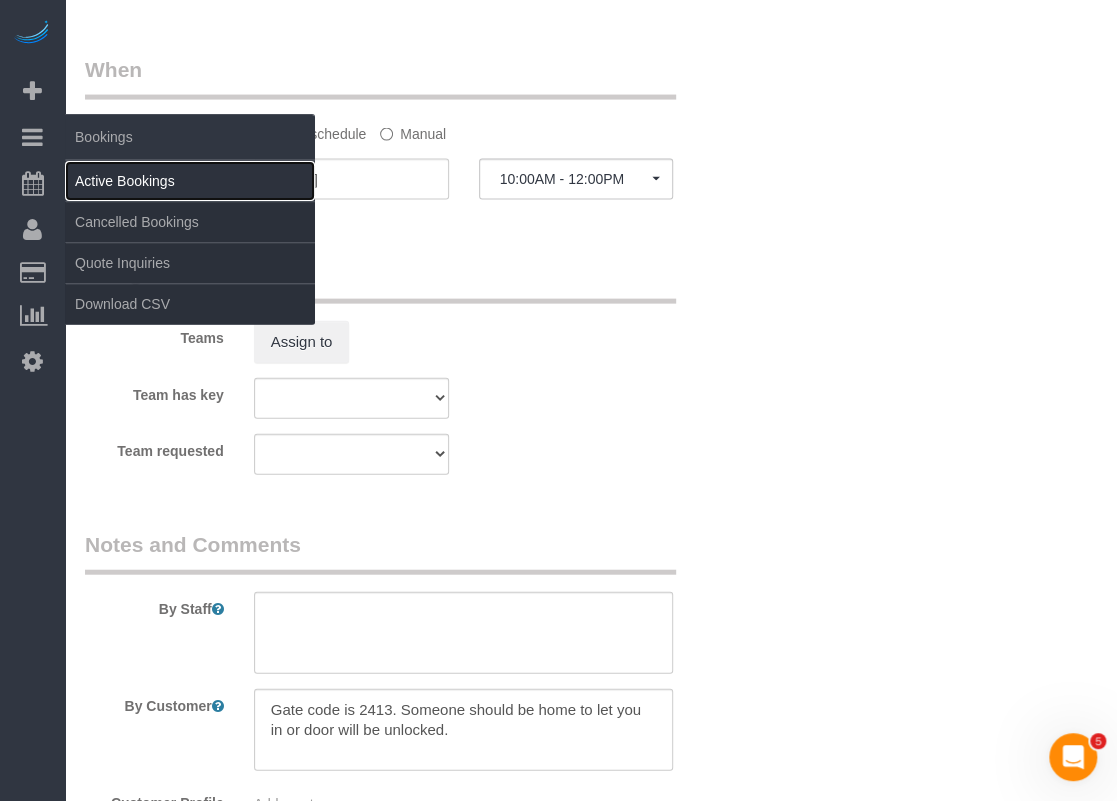 click on "Active Bookings" at bounding box center (190, 181) 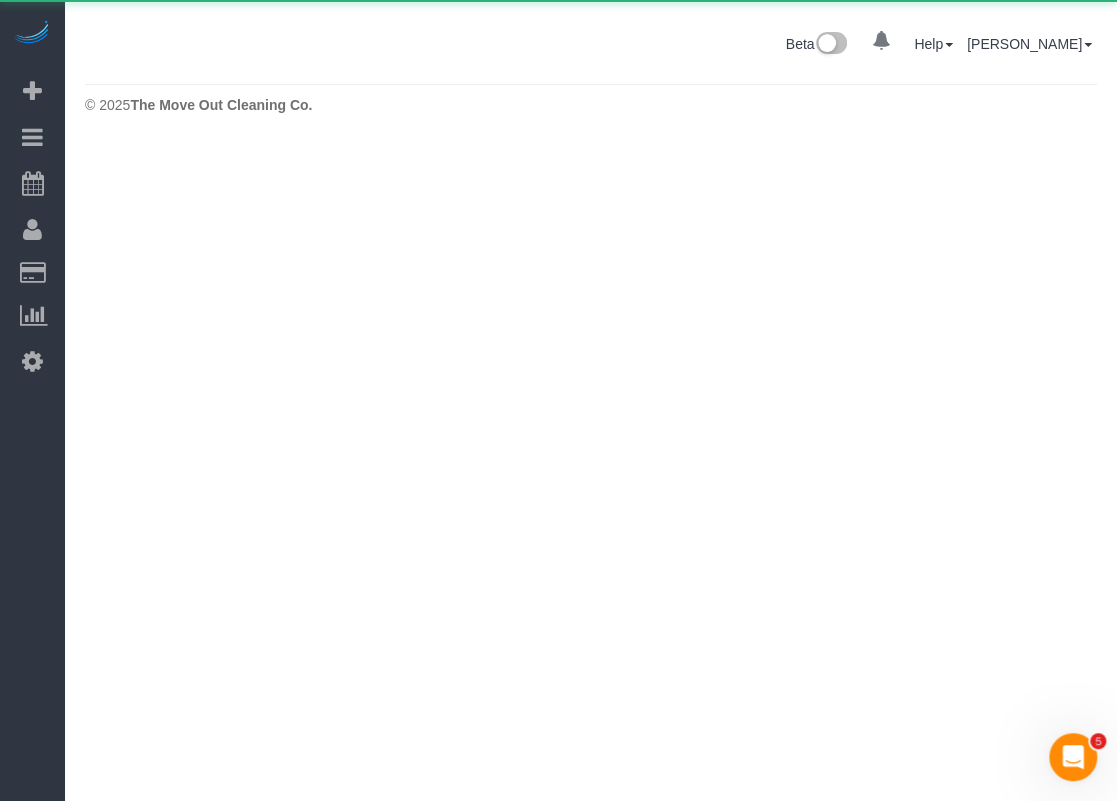 scroll, scrollTop: 0, scrollLeft: 0, axis: both 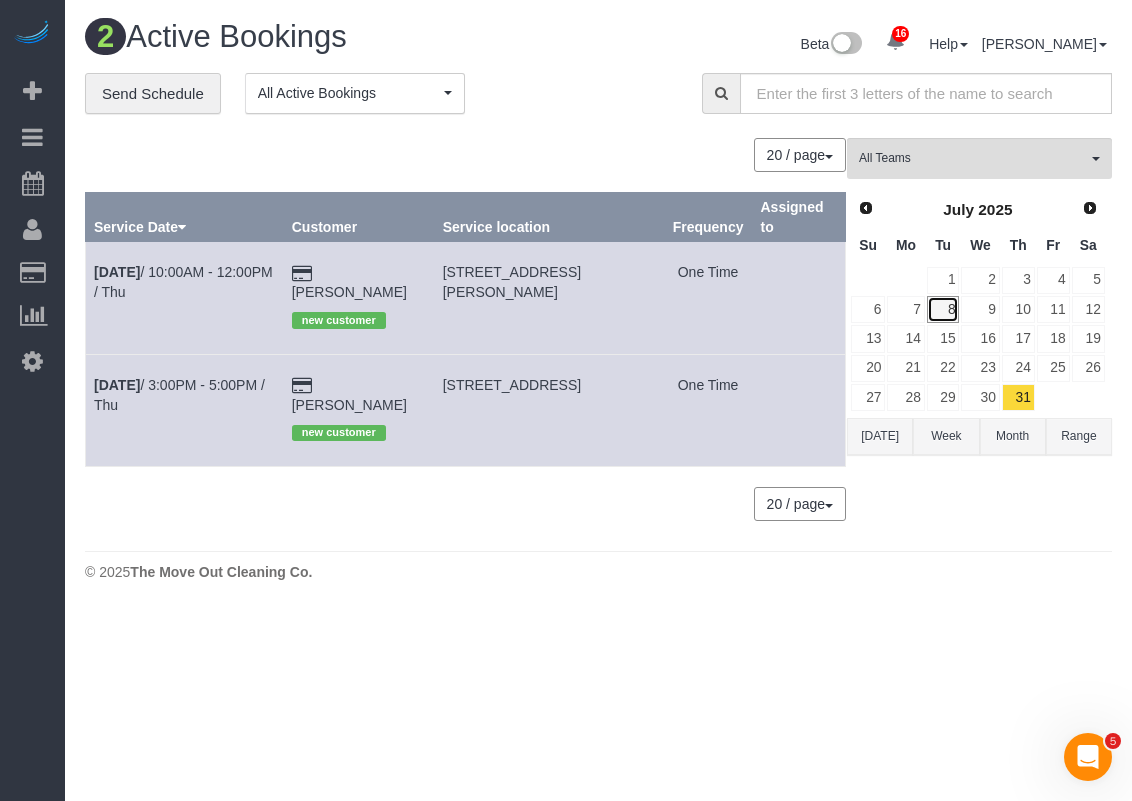 click on "8" at bounding box center (943, 309) 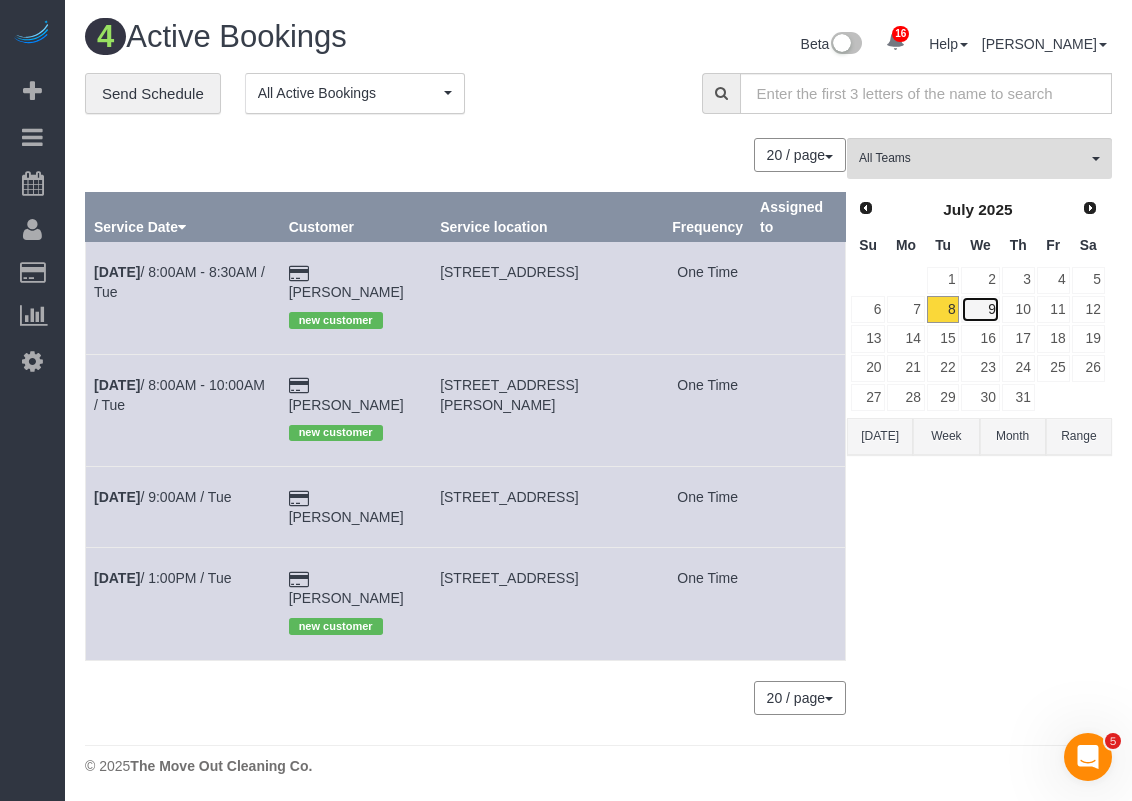 click on "9" at bounding box center [980, 309] 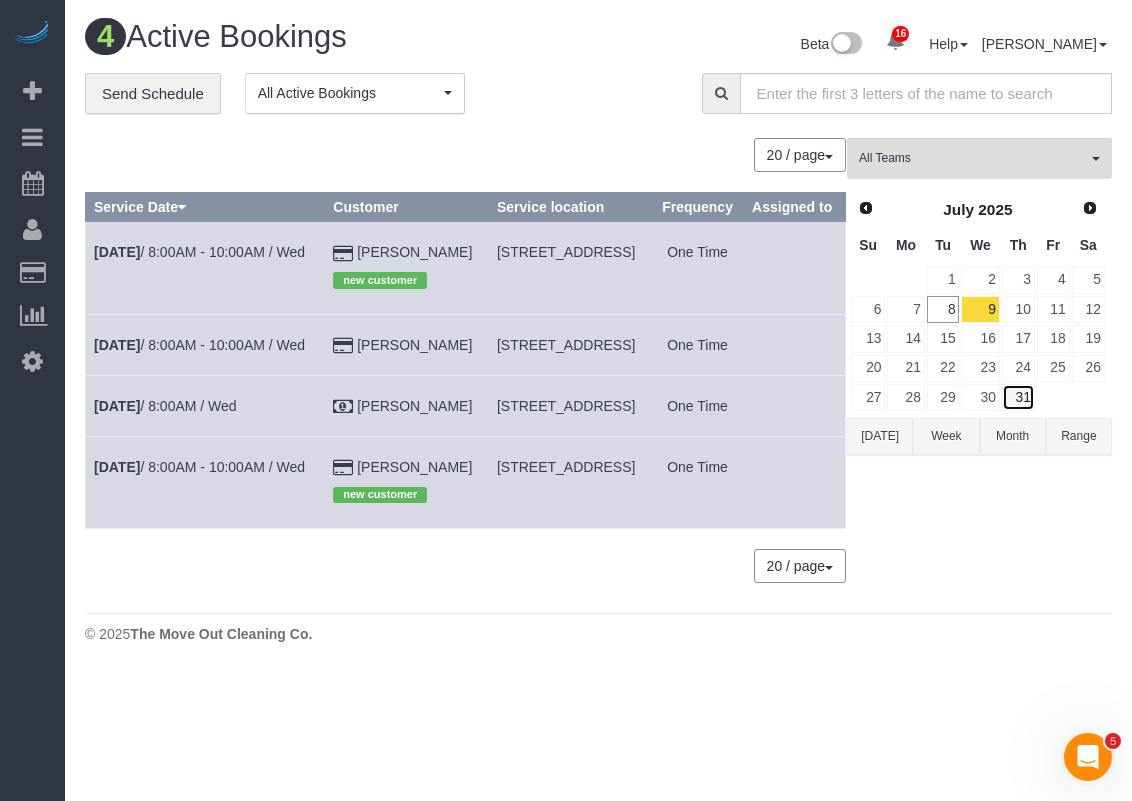 click on "31" at bounding box center [1018, 397] 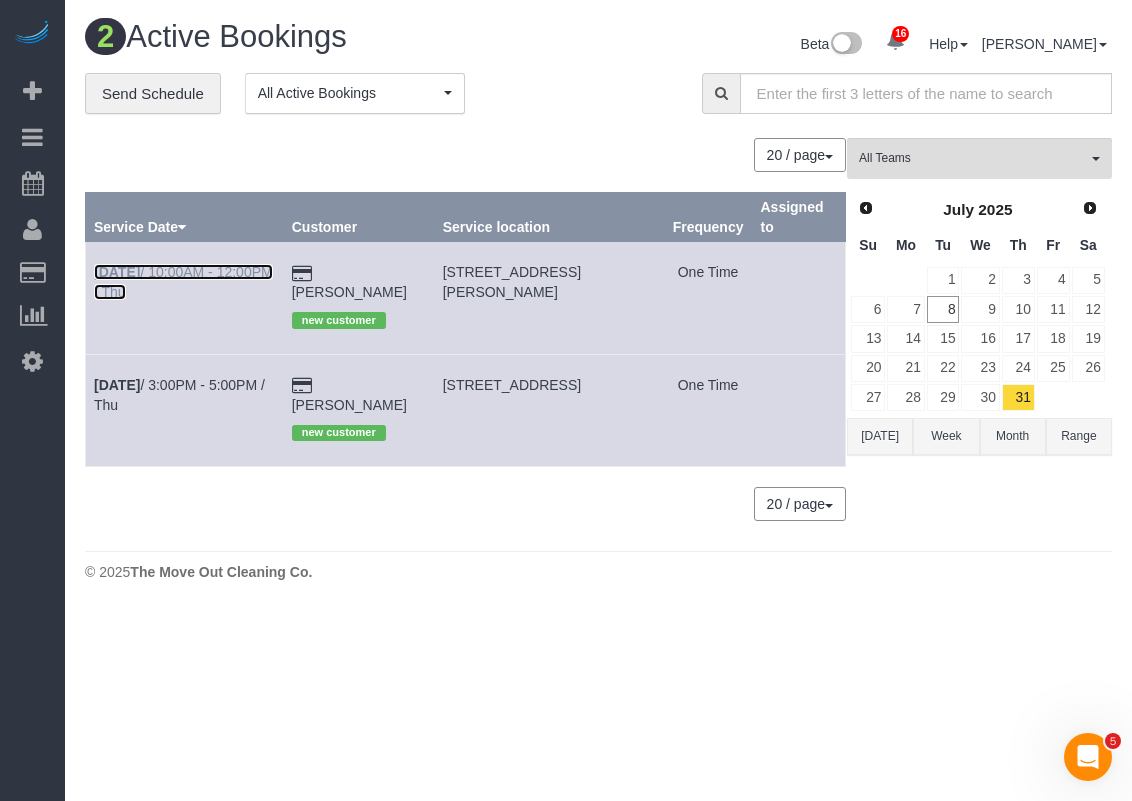 click on "Jul 31st
/ 10:00AM - 12:00PM / Thu" at bounding box center [183, 282] 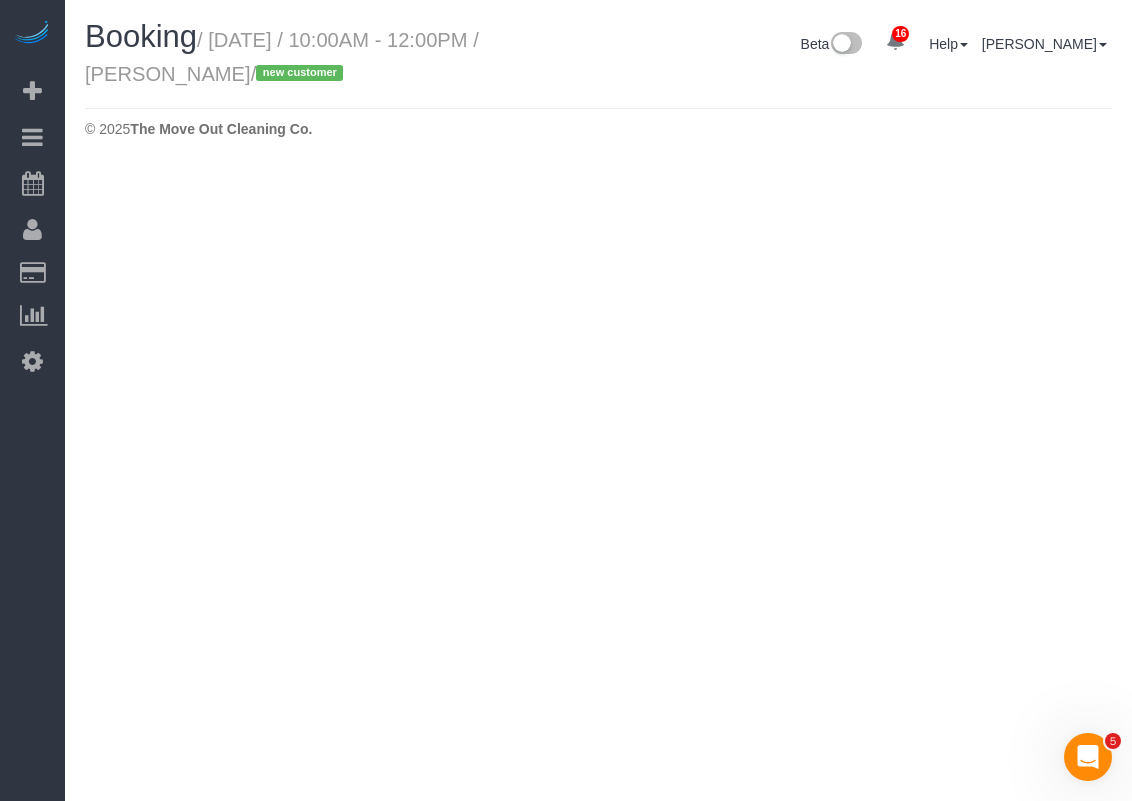select on "[GEOGRAPHIC_DATA]" 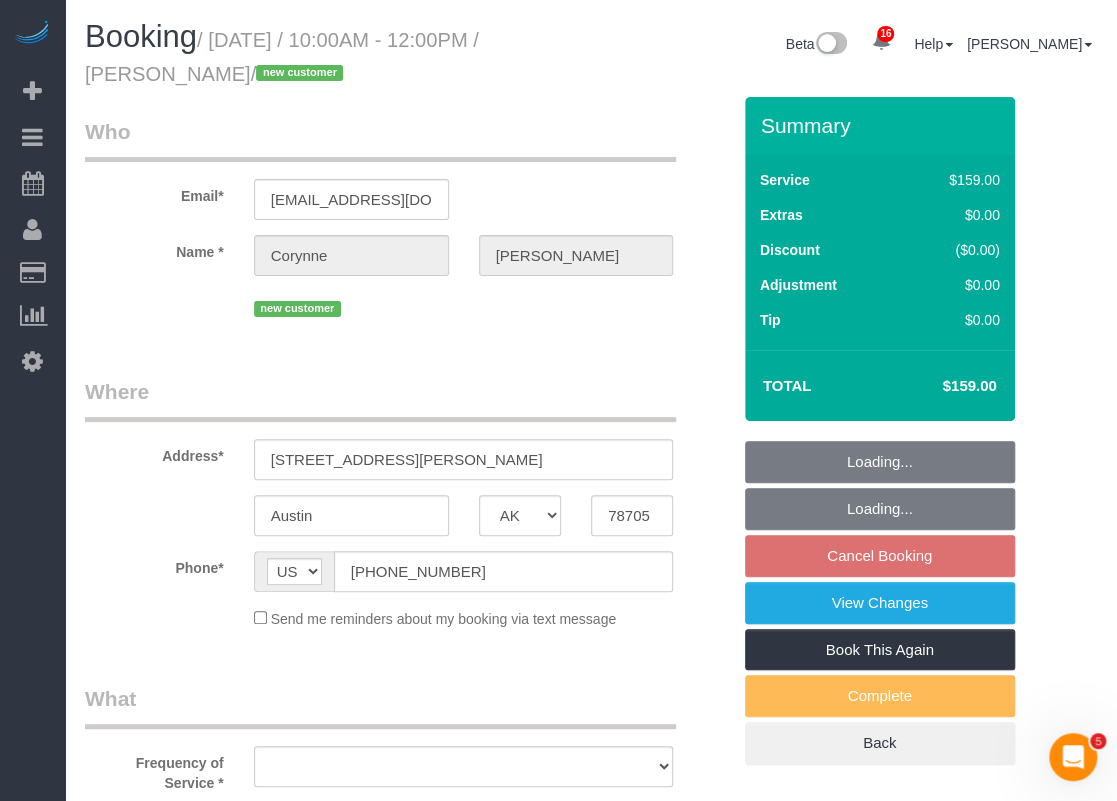 select on "string:fspay-70af1b4c-35af-4469-86db-b6219dfb23f6" 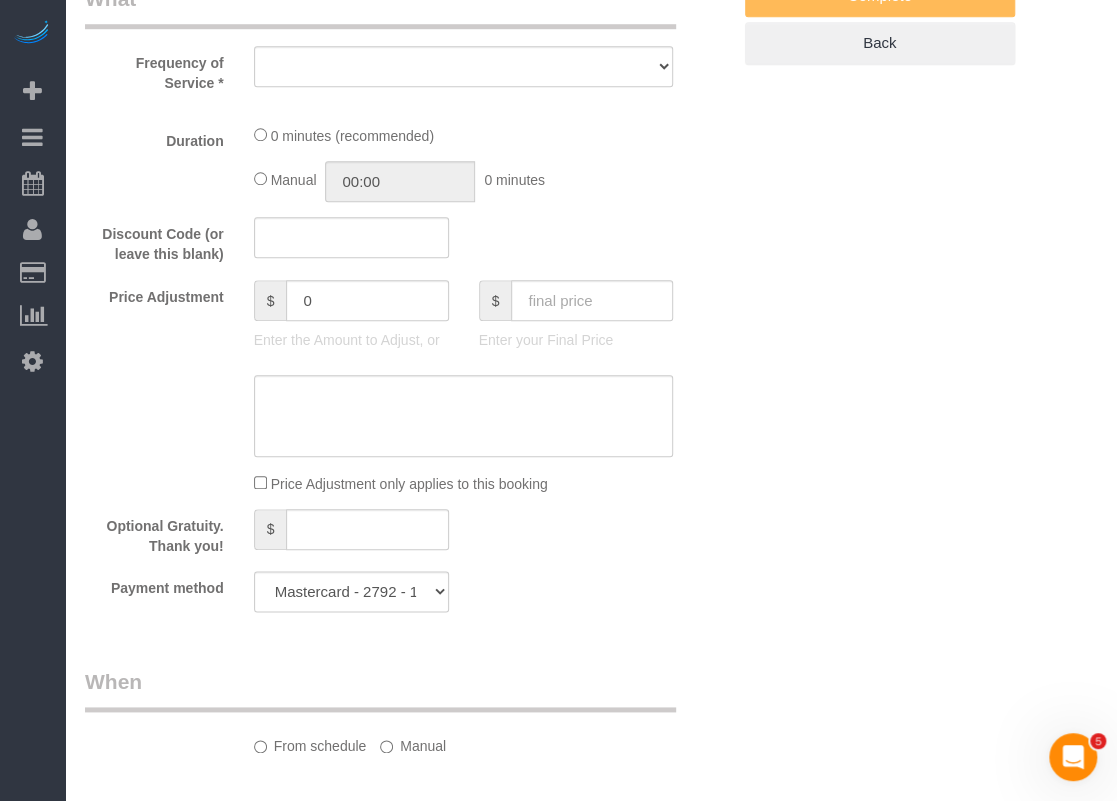 select on "object:2180" 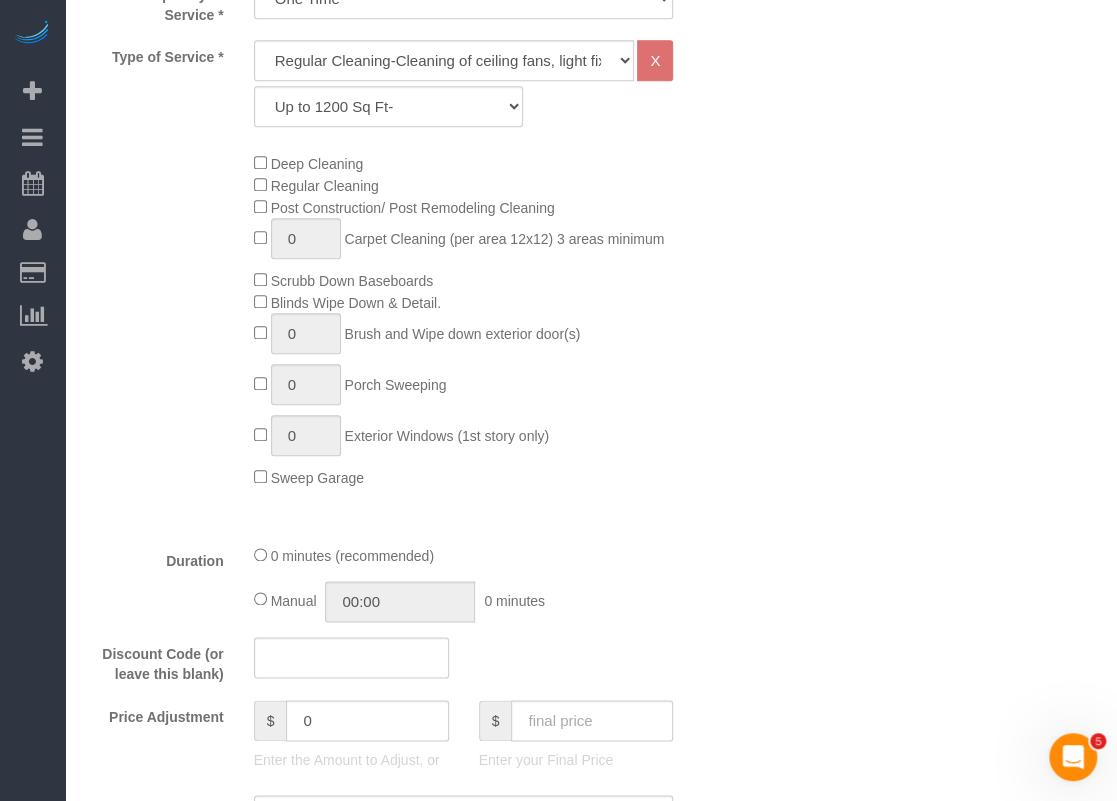 select on "object:2255" 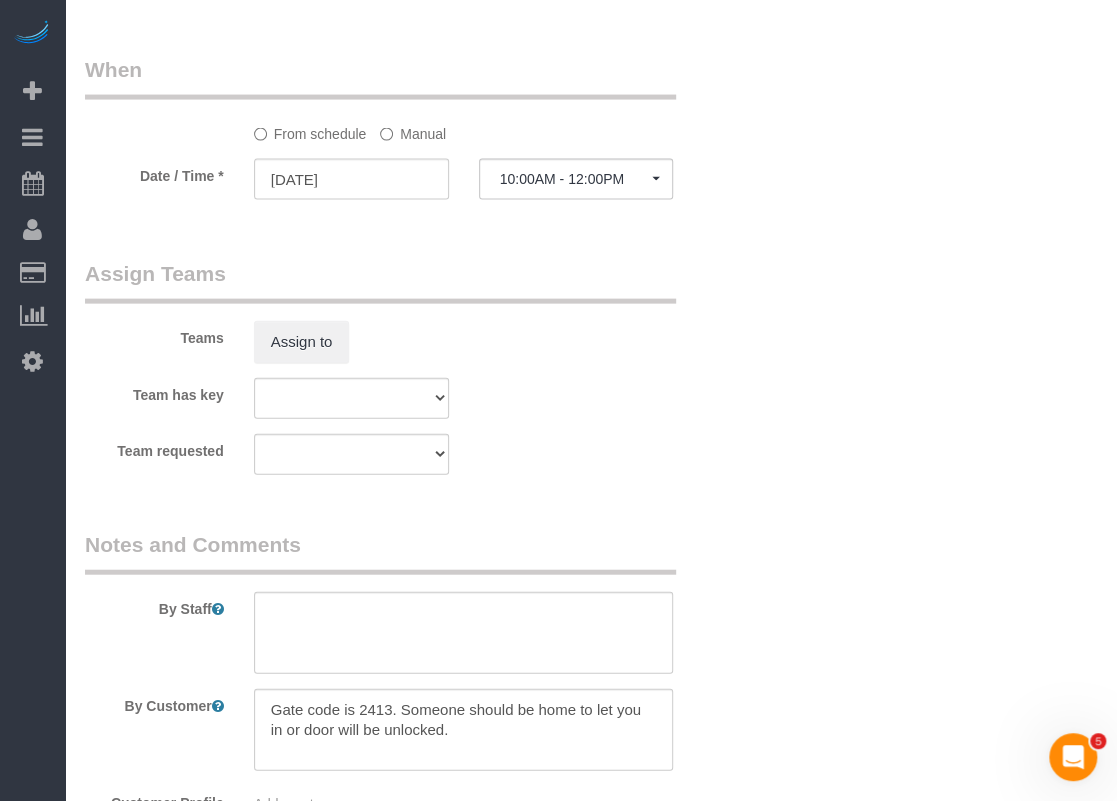 scroll, scrollTop: 2082, scrollLeft: 0, axis: vertical 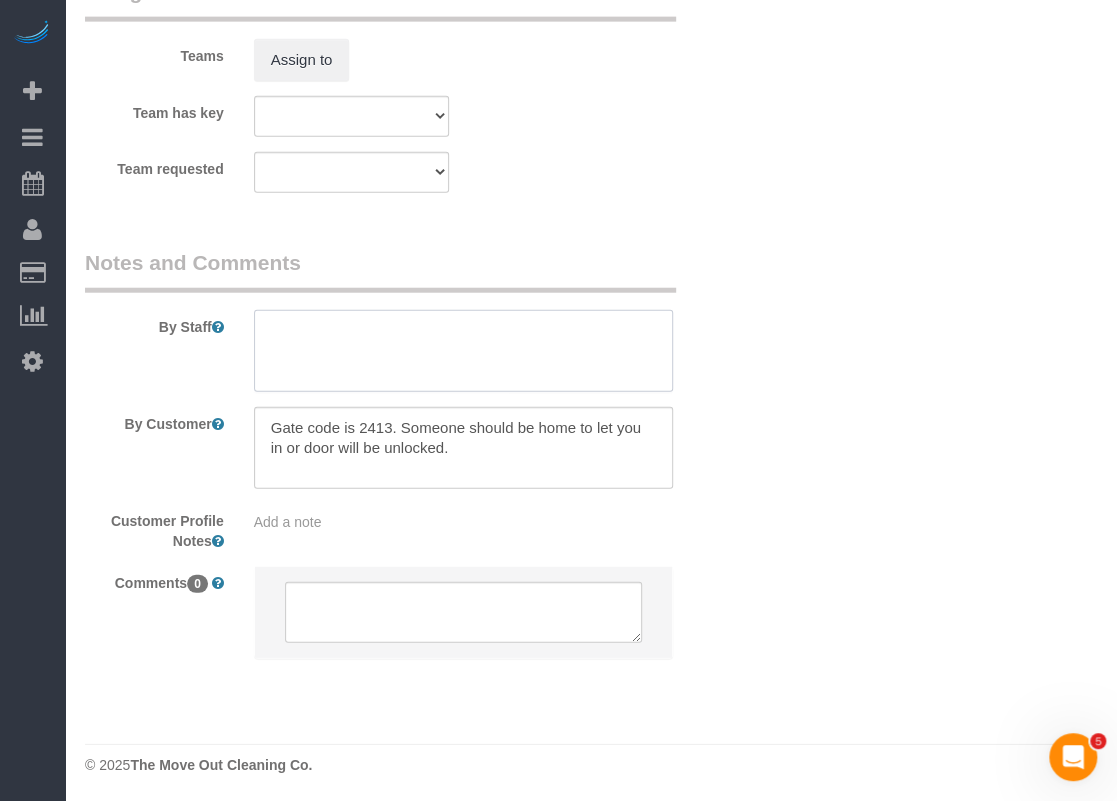 click at bounding box center [464, 351] 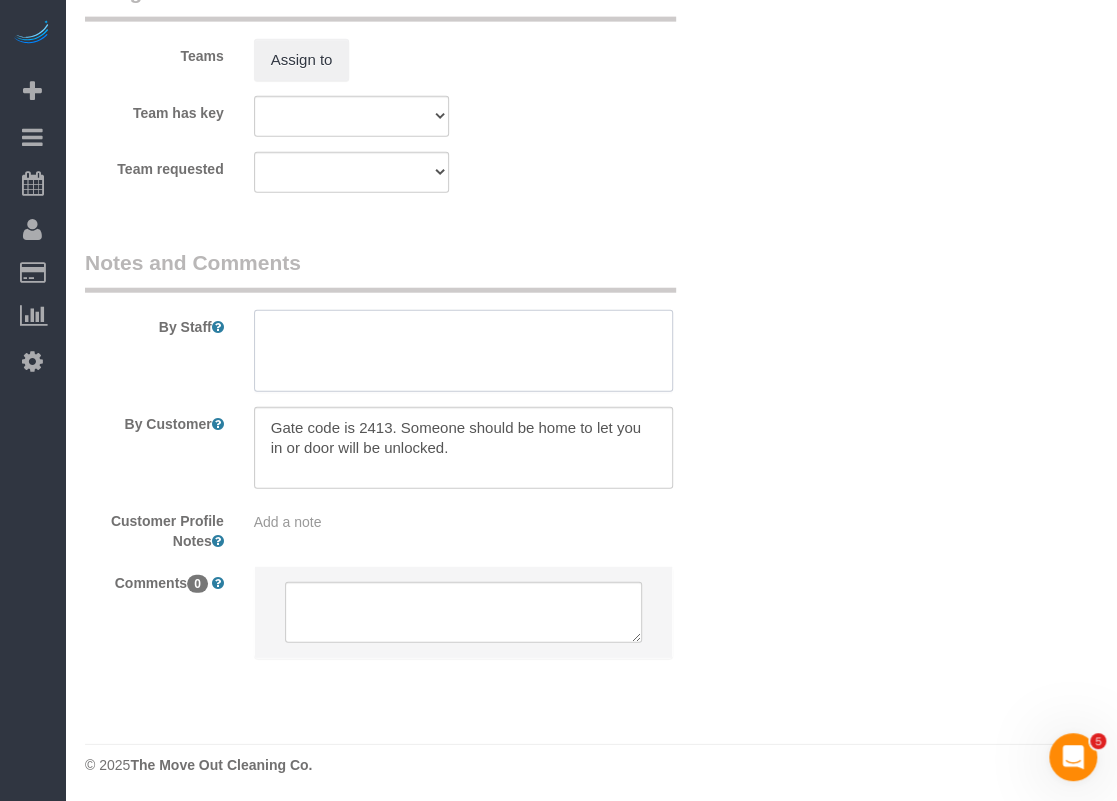 paste on "*Madison requesting a call 30 mins prior arrival. so she can show us where to park. They have an assigned parking space that we can use.
*requesting arrival time to be 10am-12pm to make sure that everything is ready for us" 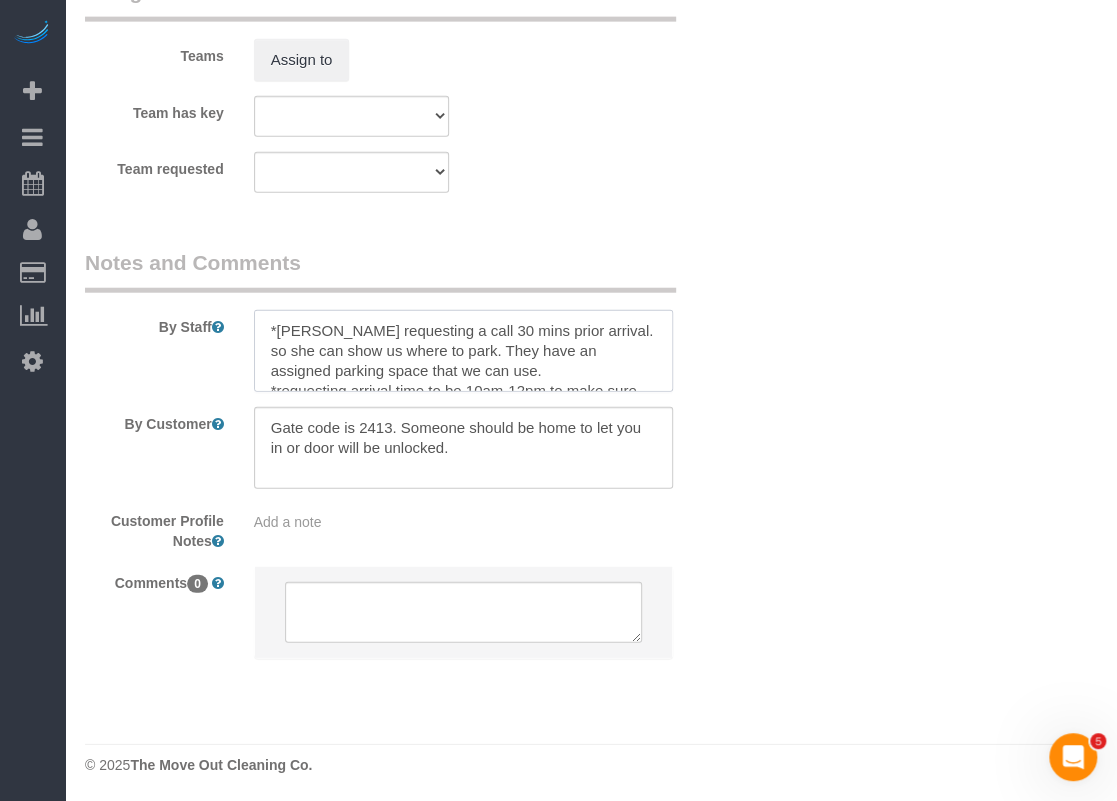 scroll, scrollTop: 28, scrollLeft: 0, axis: vertical 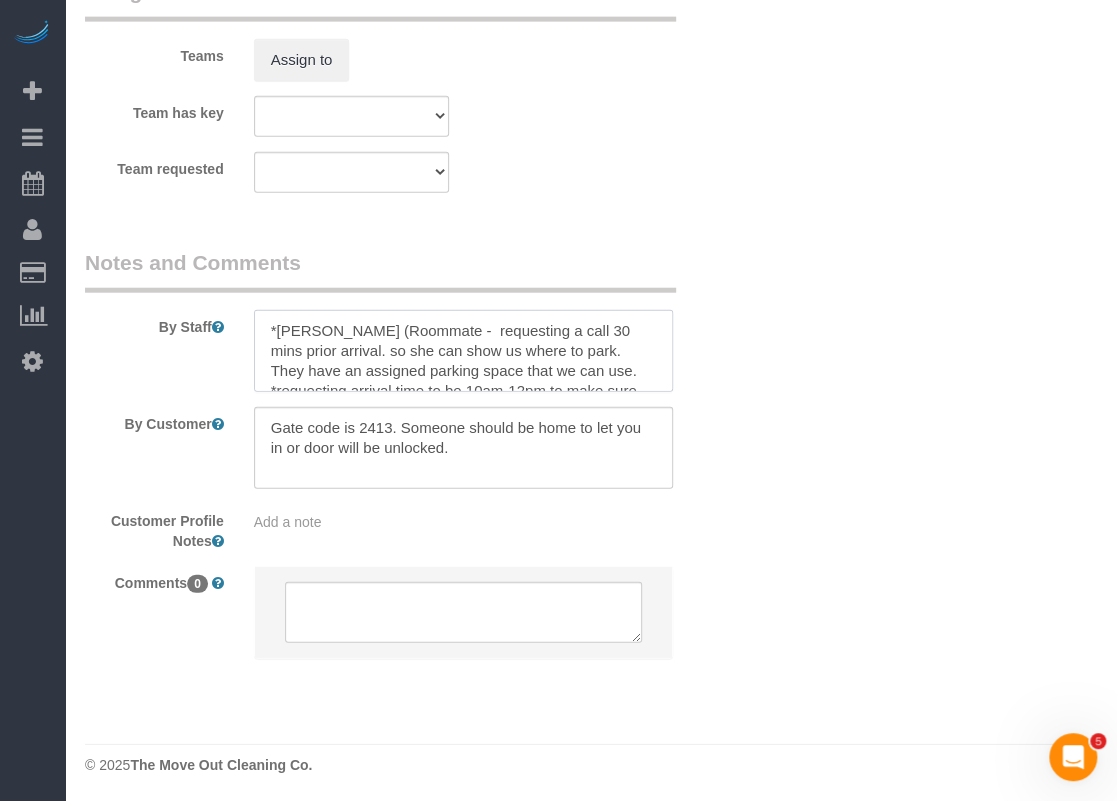 paste on "972 978 4545" 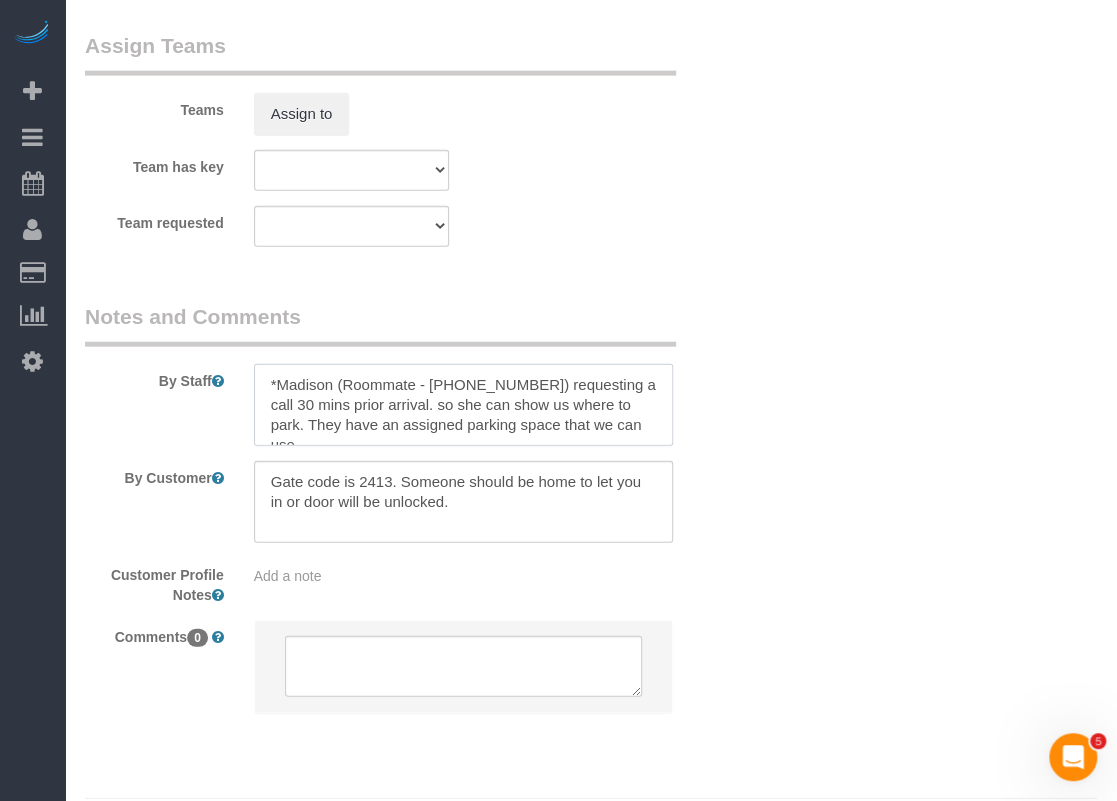 scroll, scrollTop: 1982, scrollLeft: 0, axis: vertical 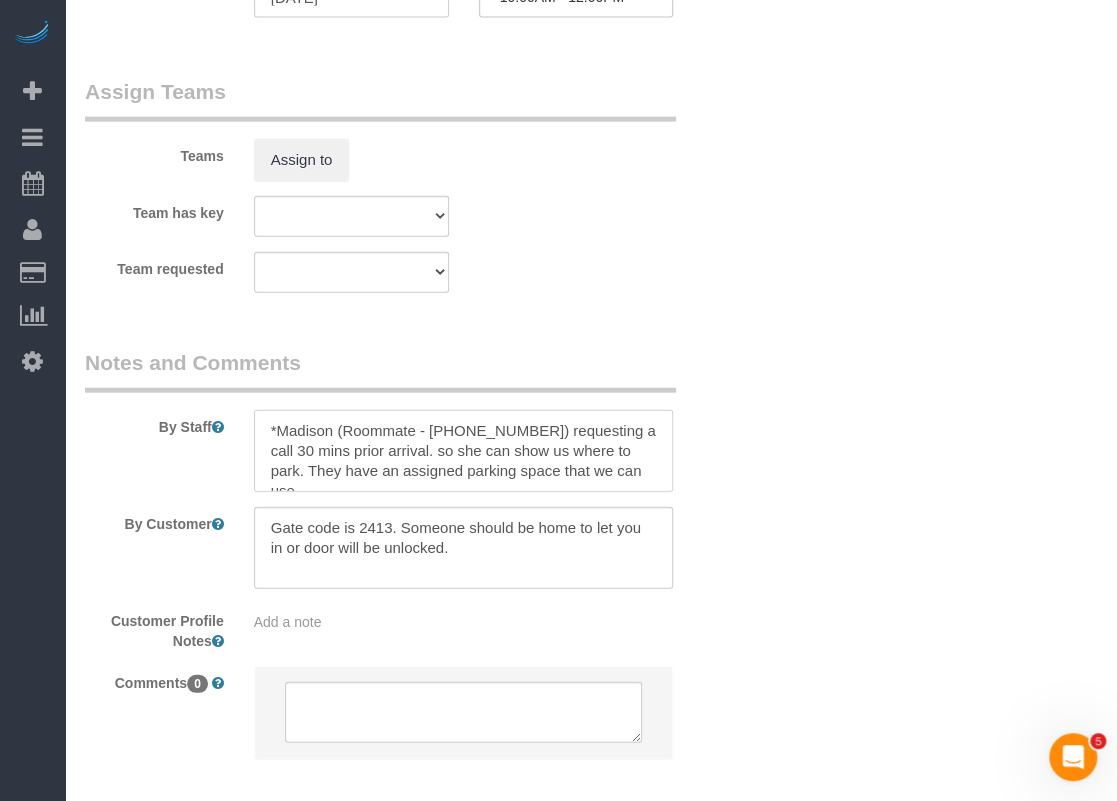 drag, startPoint x: 588, startPoint y: 469, endPoint x: 224, endPoint y: 394, distance: 371.64633 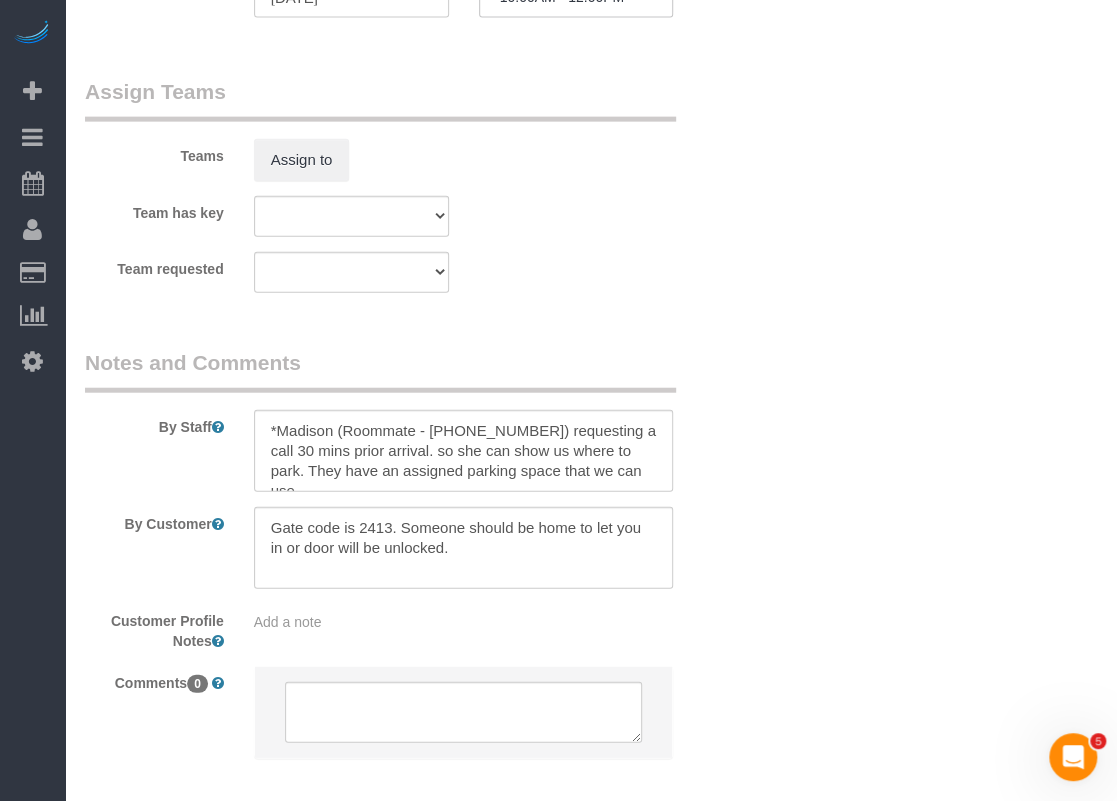 click on "Team has key
Test team" at bounding box center [407, 216] 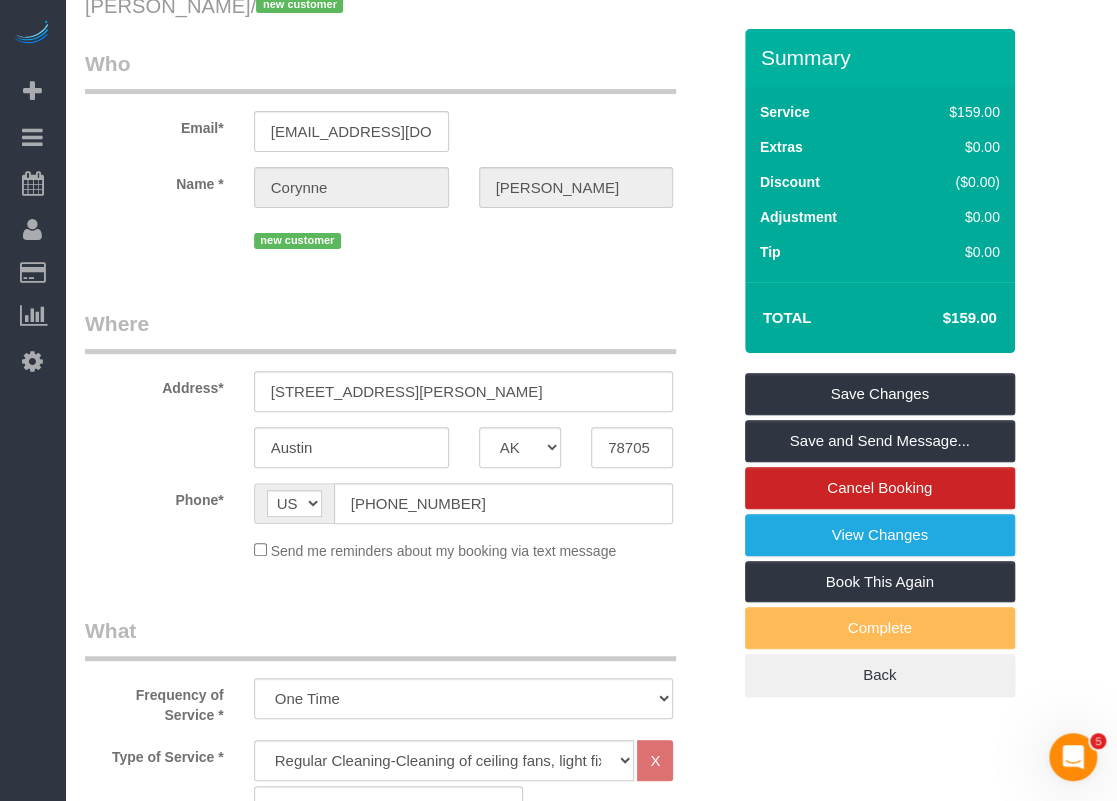 scroll, scrollTop: 0, scrollLeft: 0, axis: both 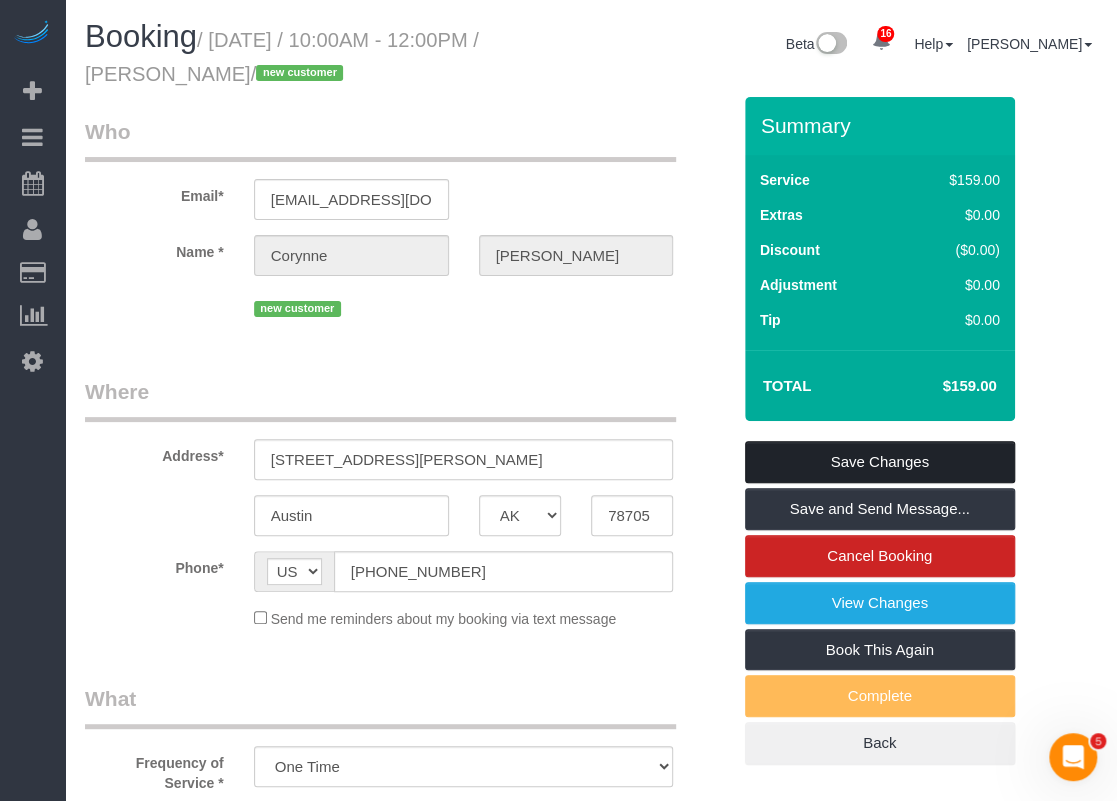click on "Save Changes" at bounding box center [880, 462] 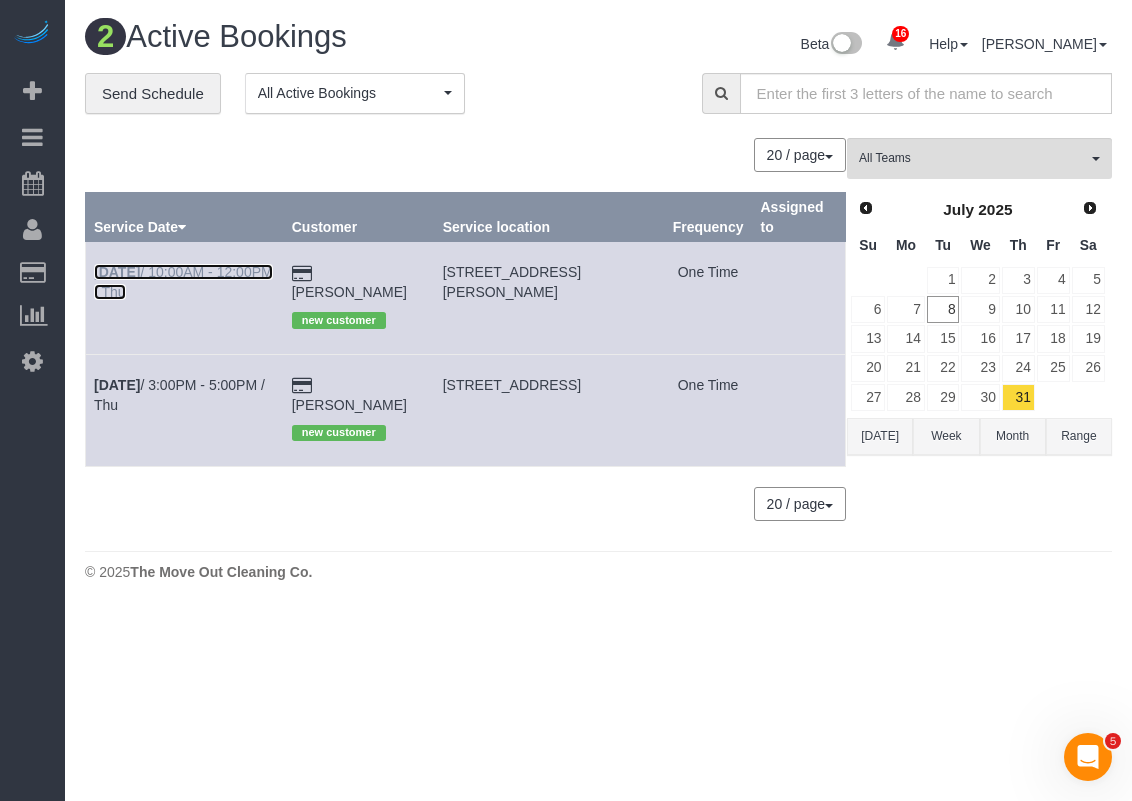 click on "Jul 31st
/ 10:00AM - 12:00PM / Thu" at bounding box center (183, 282) 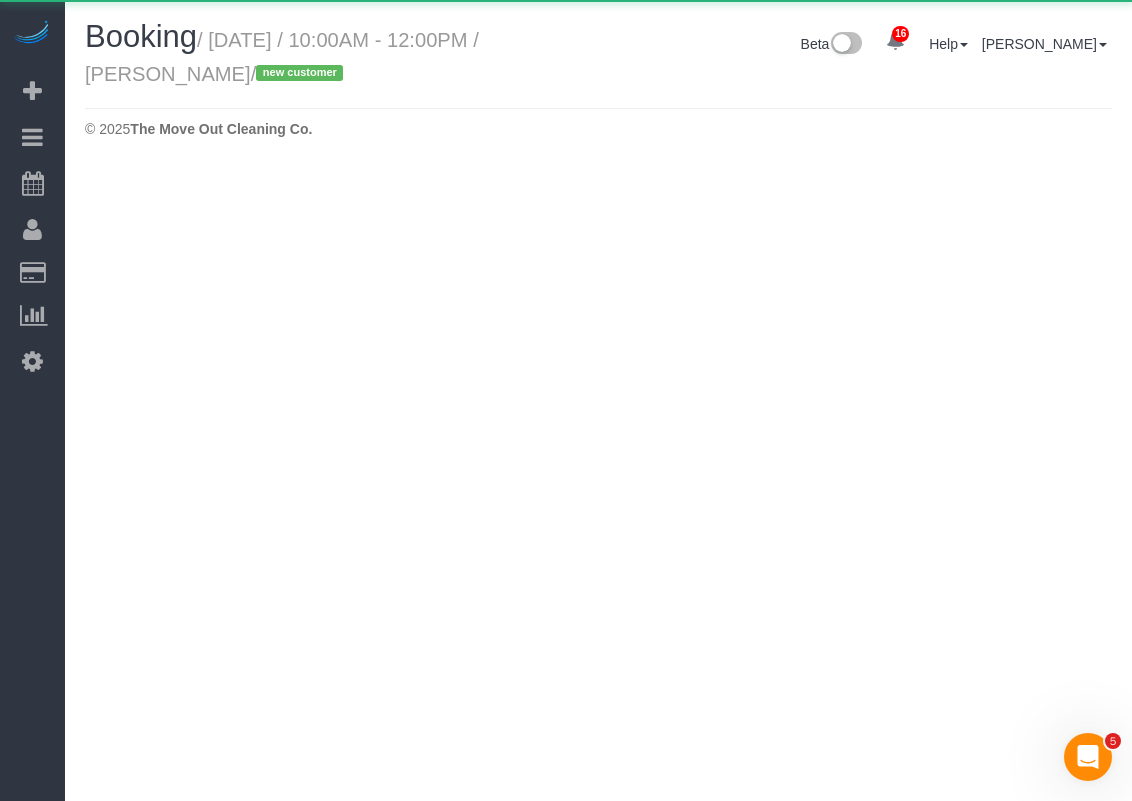 select on "[GEOGRAPHIC_DATA]" 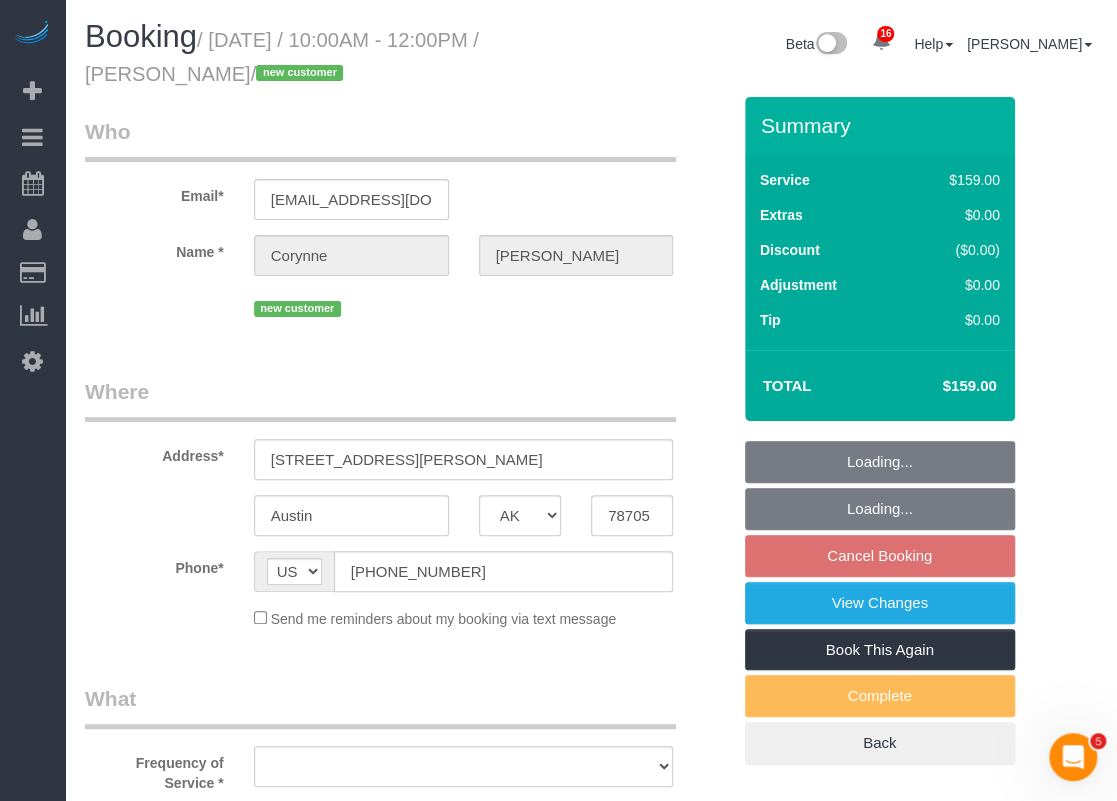select on "string:fspay-70af1b4c-35af-4469-86db-b6219dfb23f6" 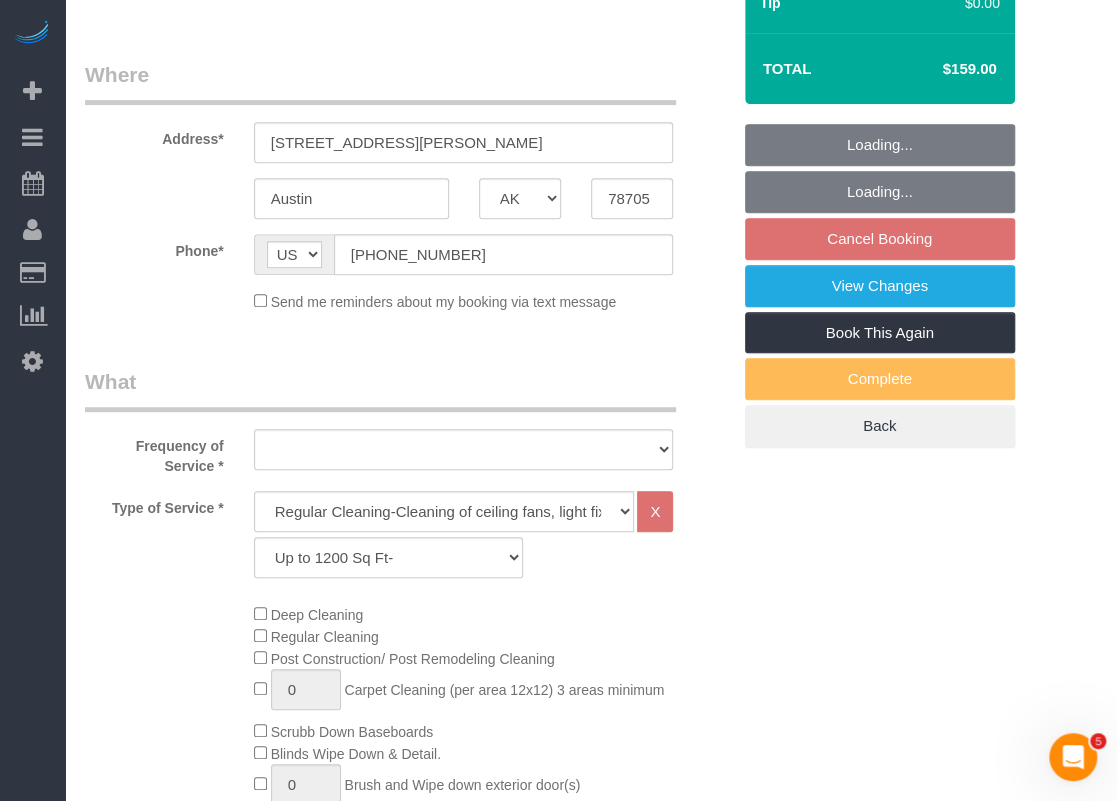 select on "object:2748" 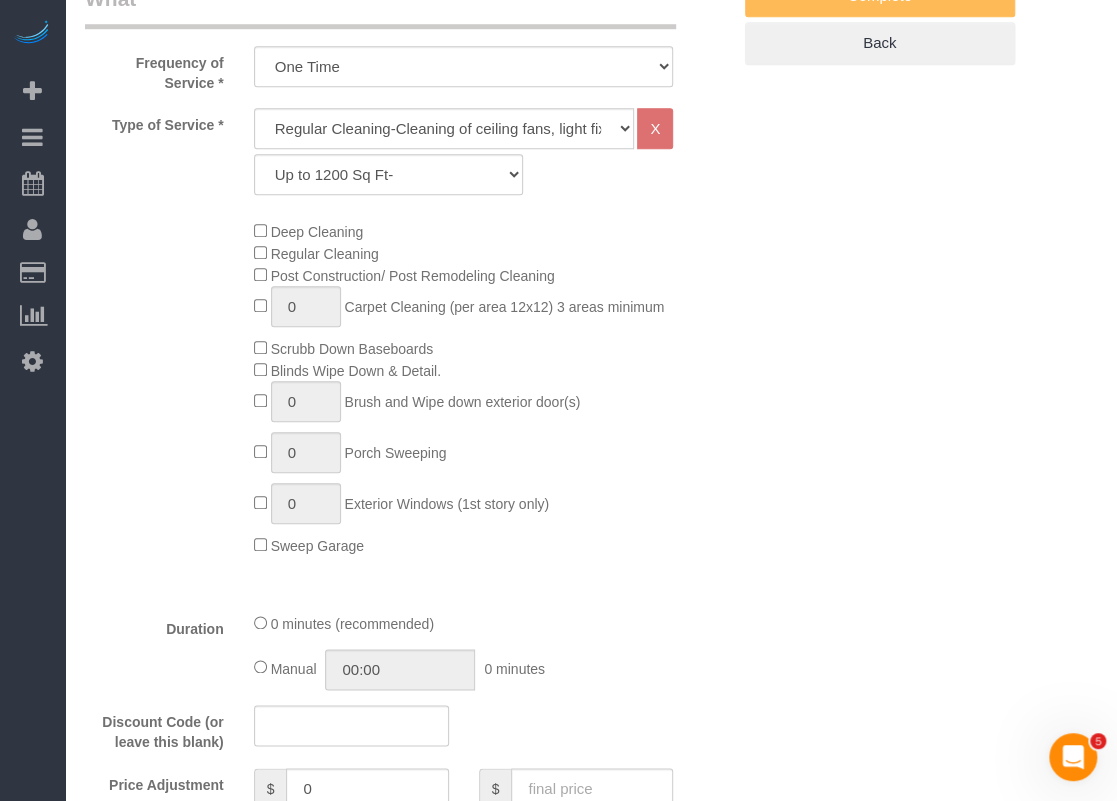 select on "object:2765" 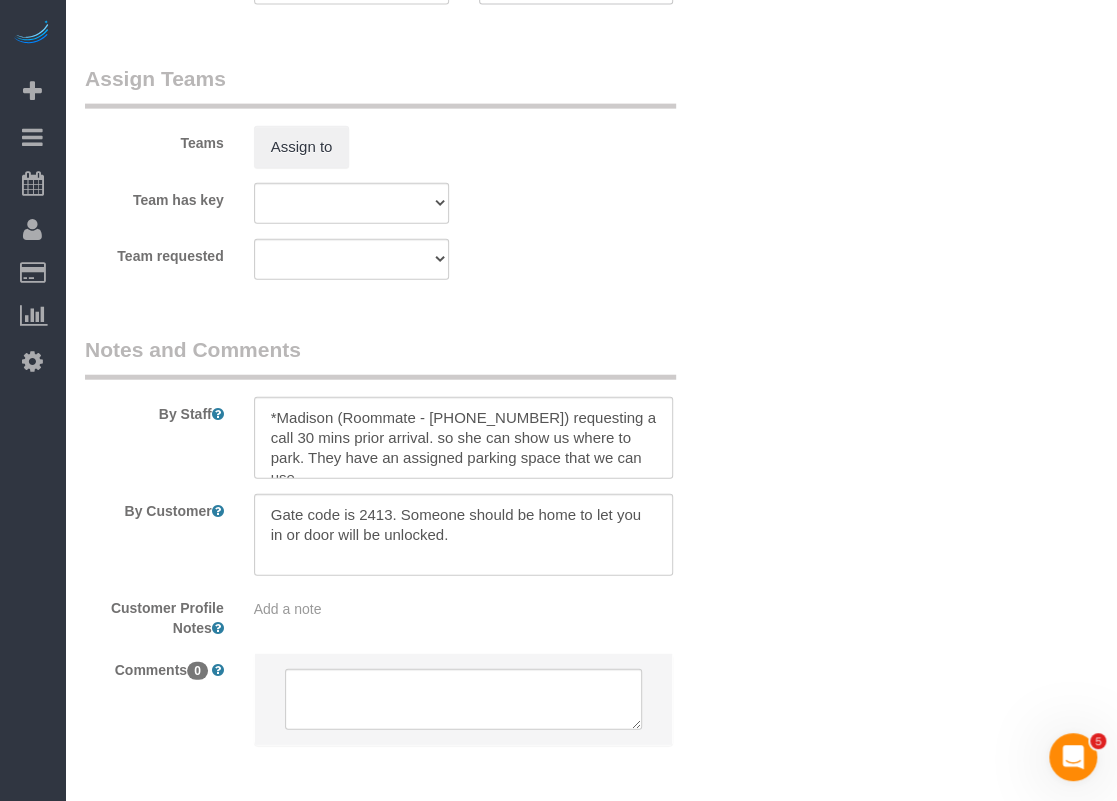 scroll, scrollTop: 2000, scrollLeft: 0, axis: vertical 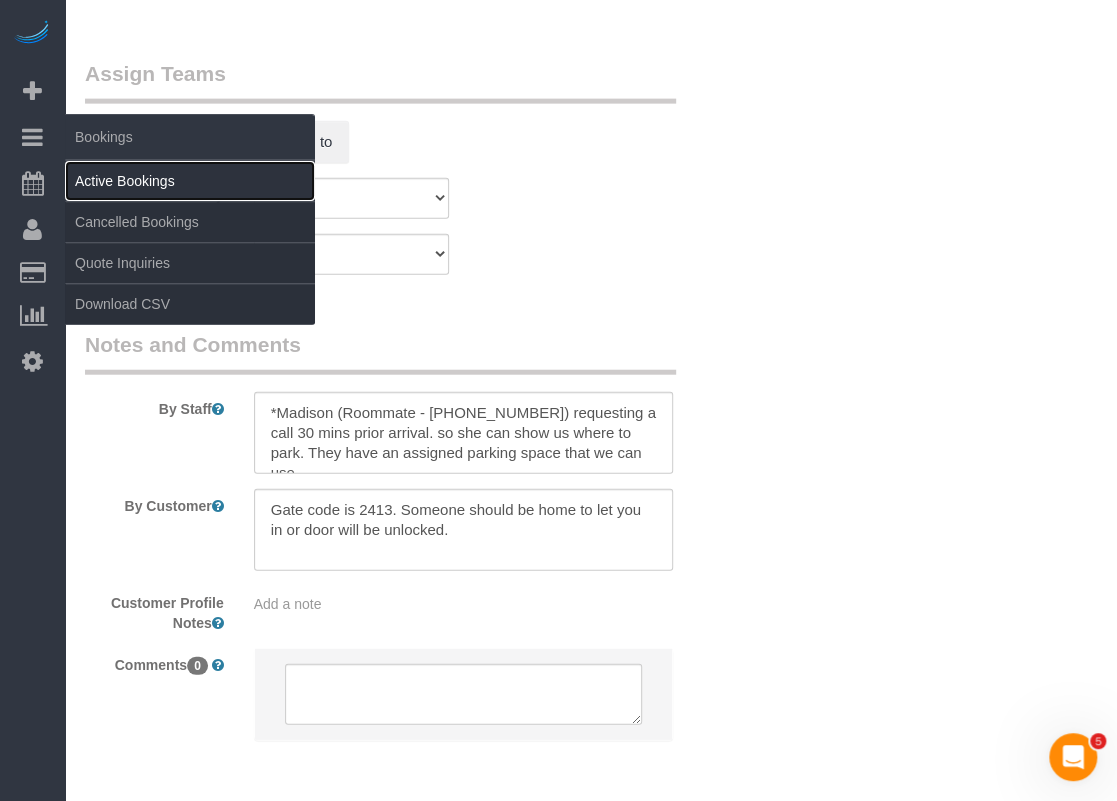 click on "Active Bookings" at bounding box center (190, 181) 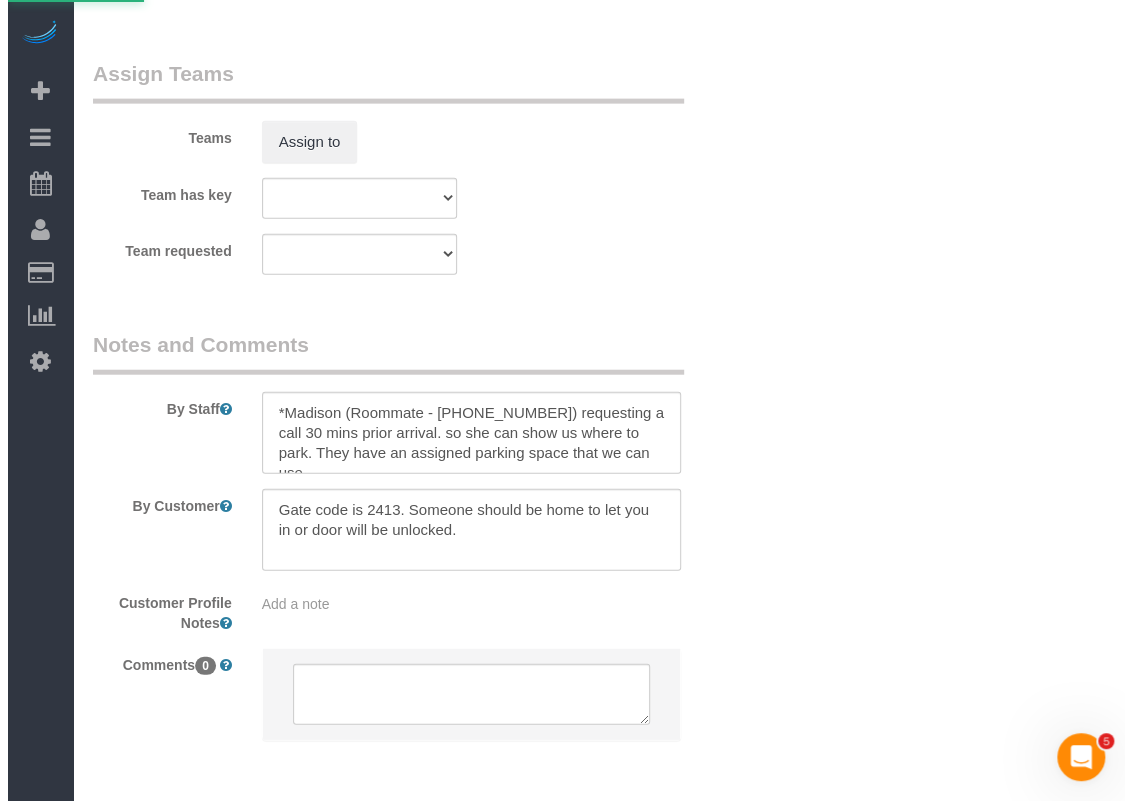 scroll, scrollTop: 0, scrollLeft: 0, axis: both 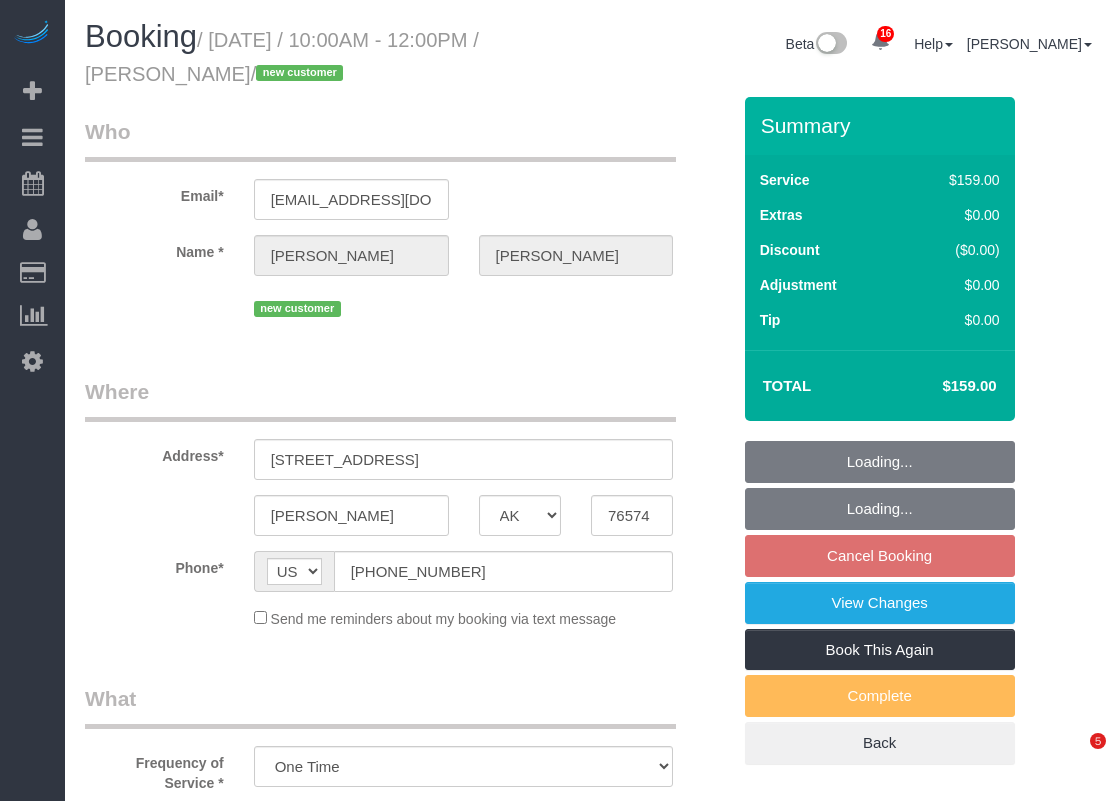 select on "[GEOGRAPHIC_DATA]" 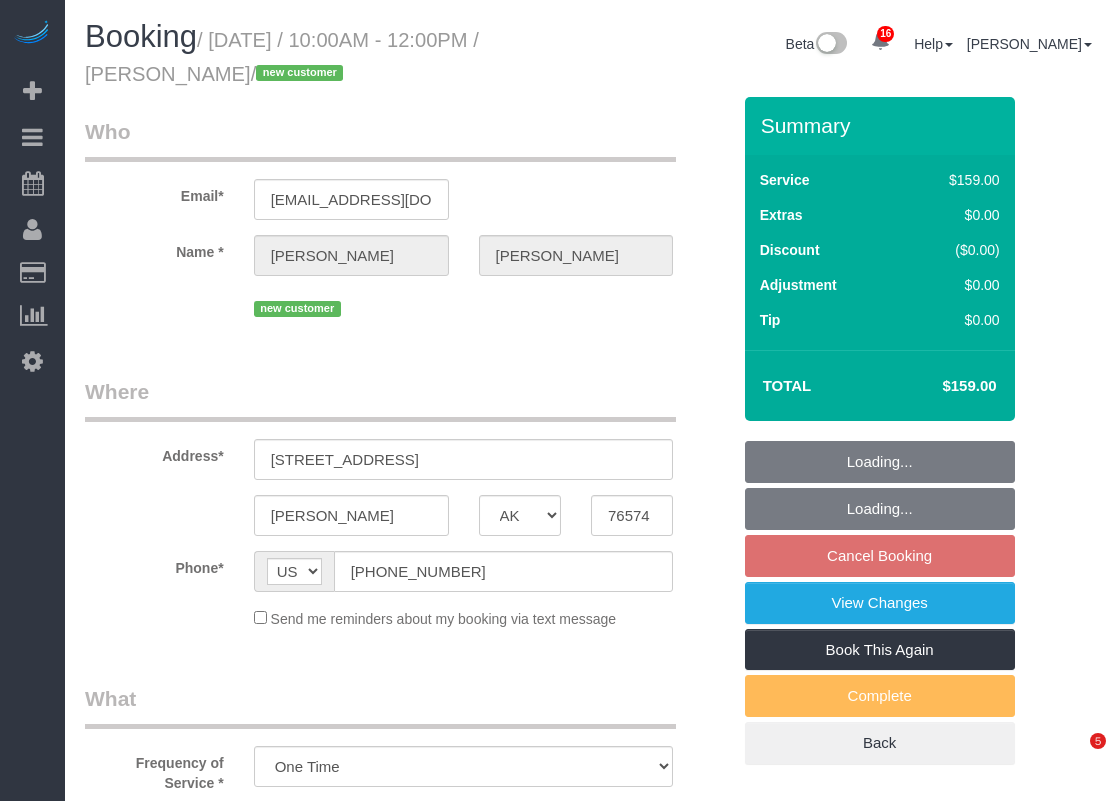 select 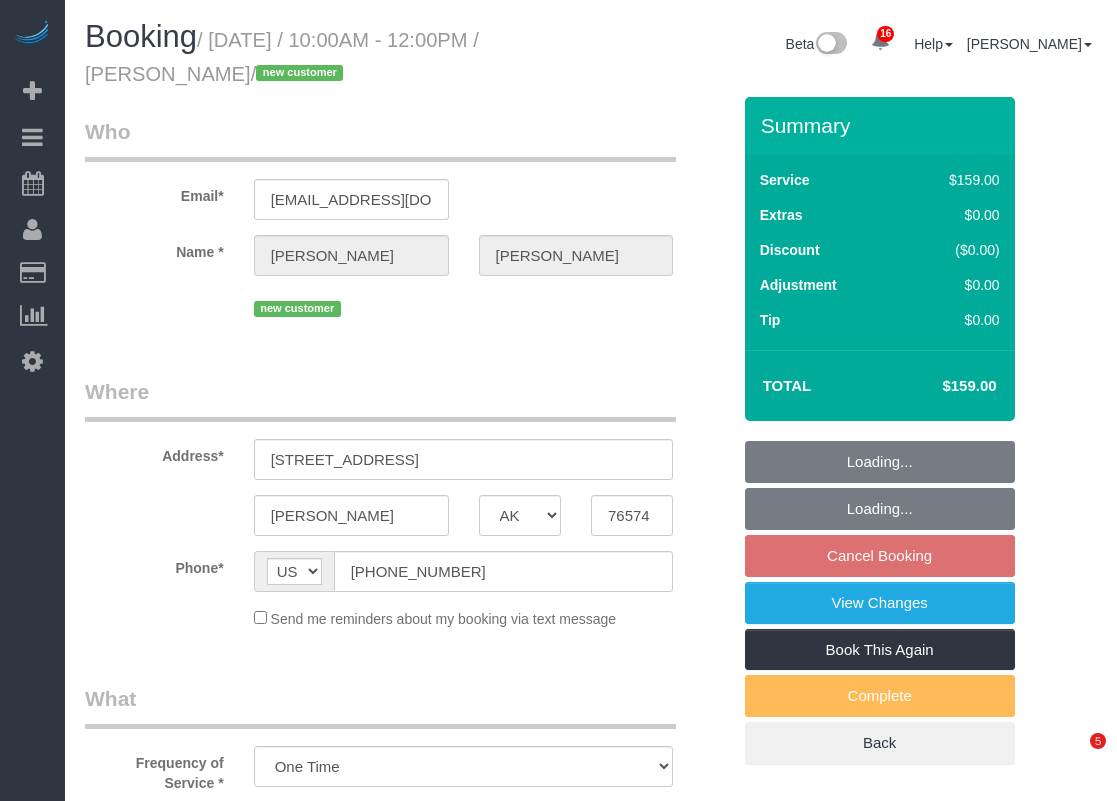 select on "3" 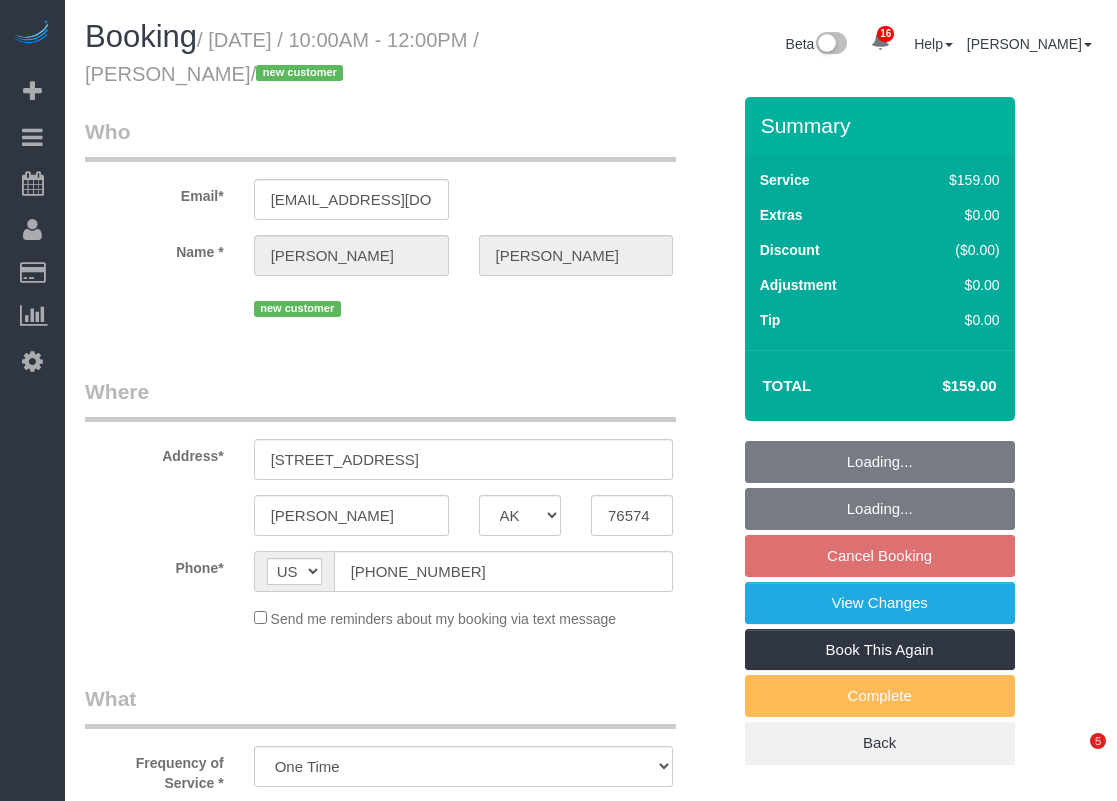 select on "spot27" 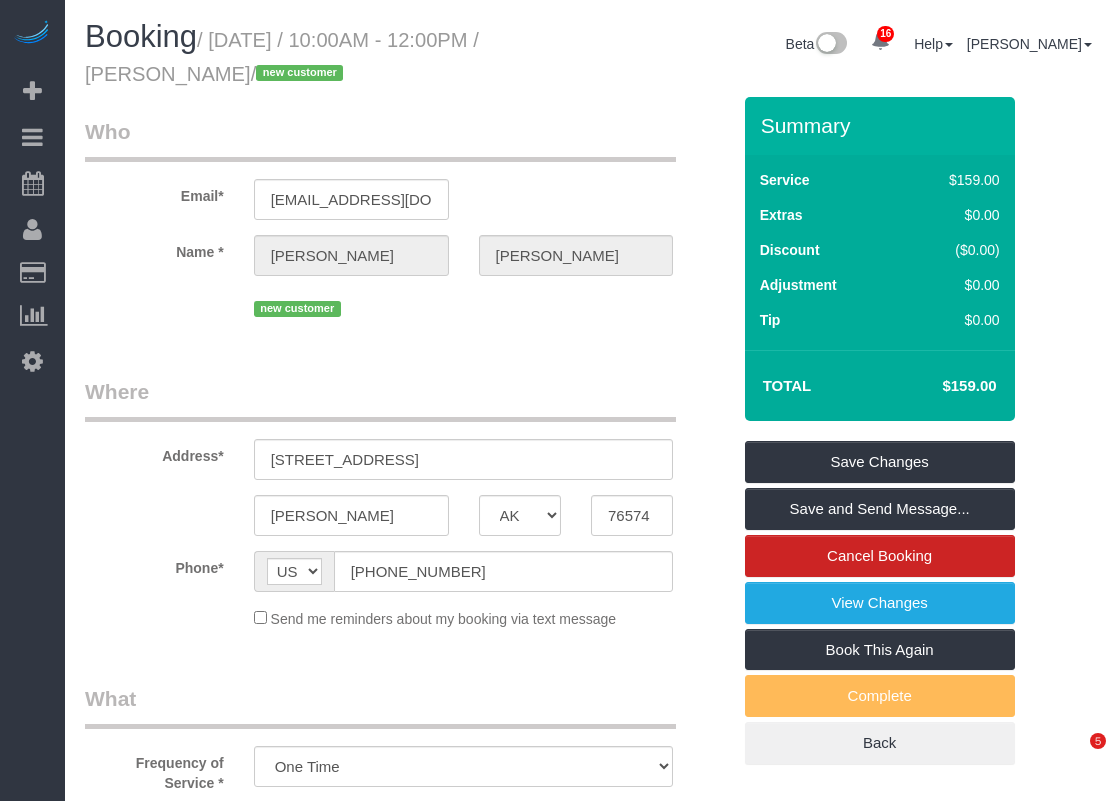 scroll, scrollTop: 0, scrollLeft: 0, axis: both 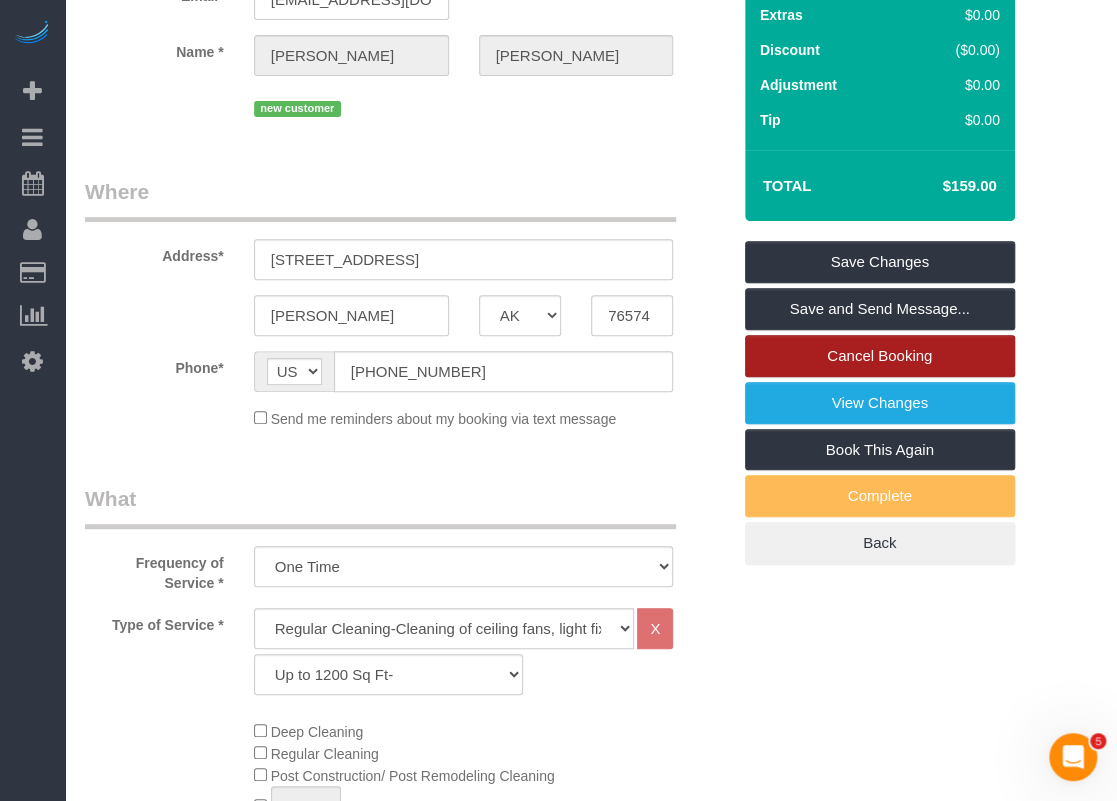 click on "Cancel Booking" at bounding box center (880, 356) 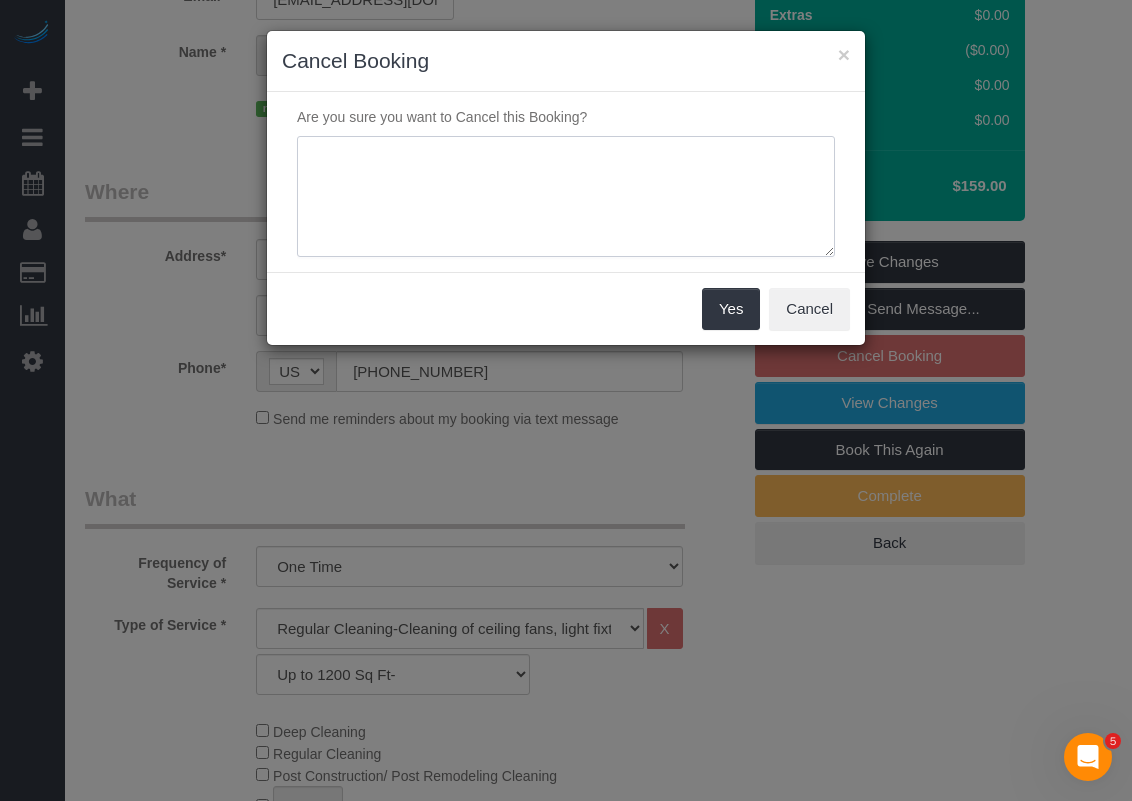 click at bounding box center [566, 197] 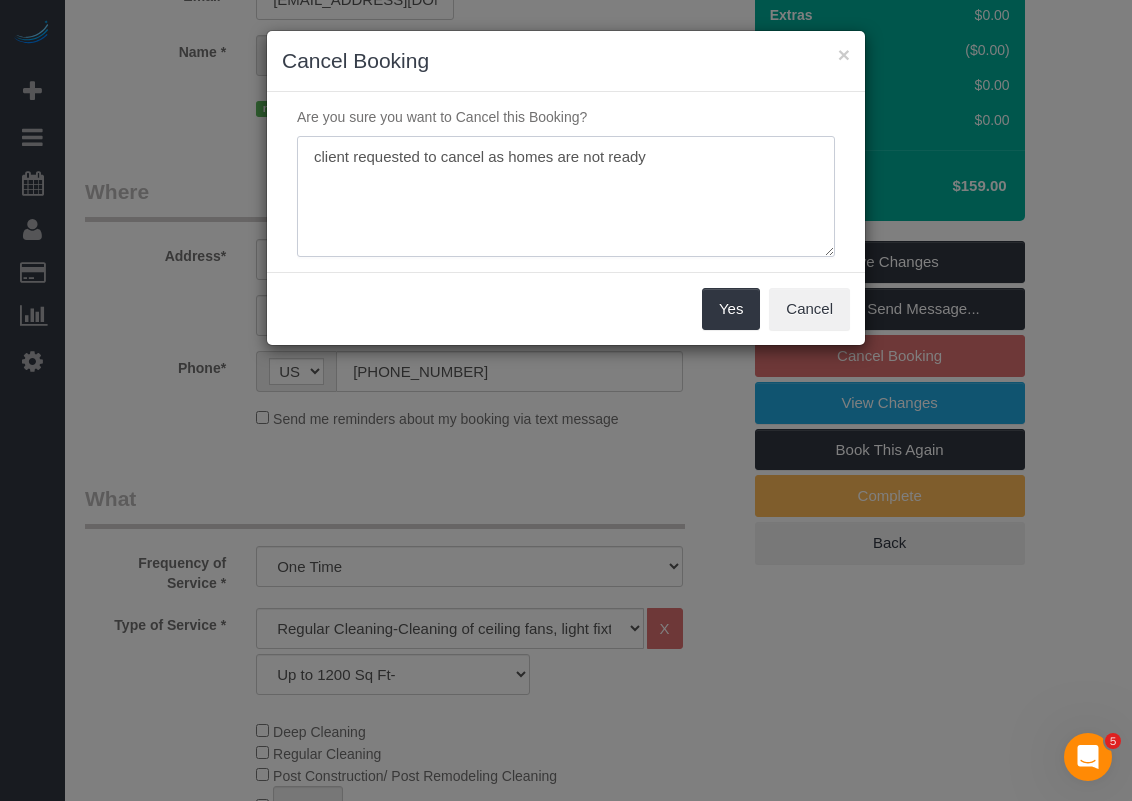 click at bounding box center (566, 197) 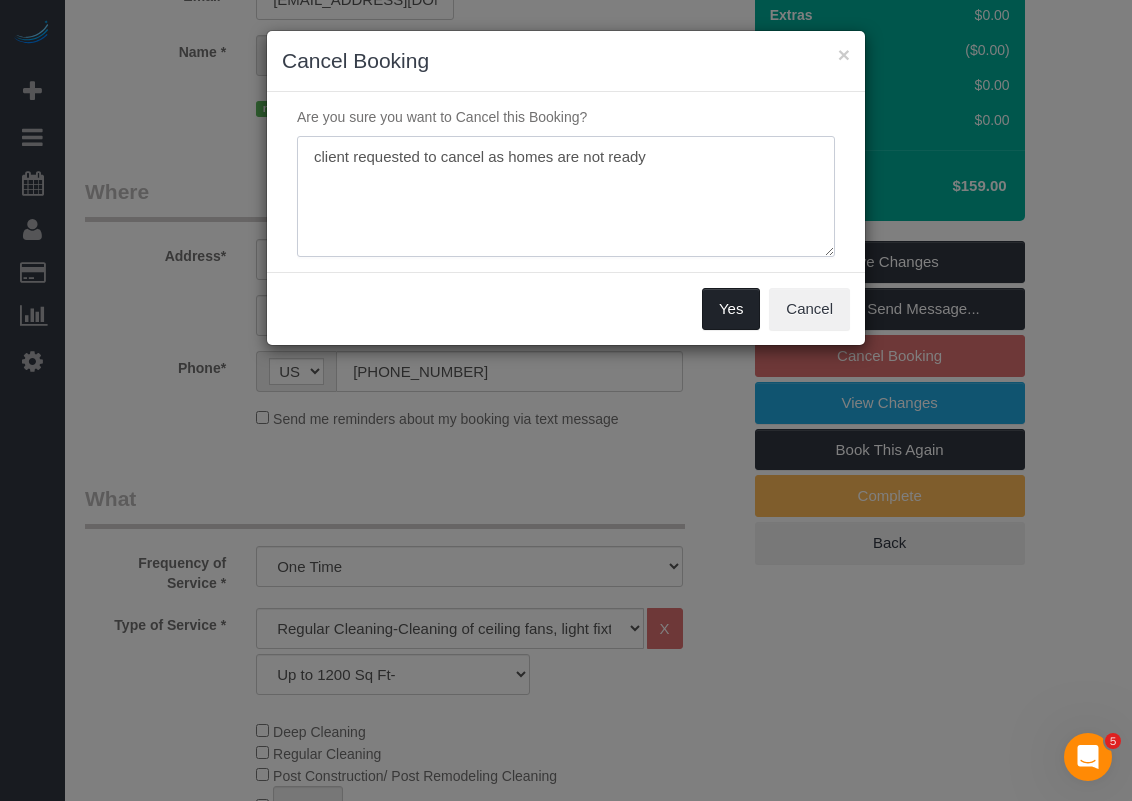 type on "client requested to cancel as homes are not ready" 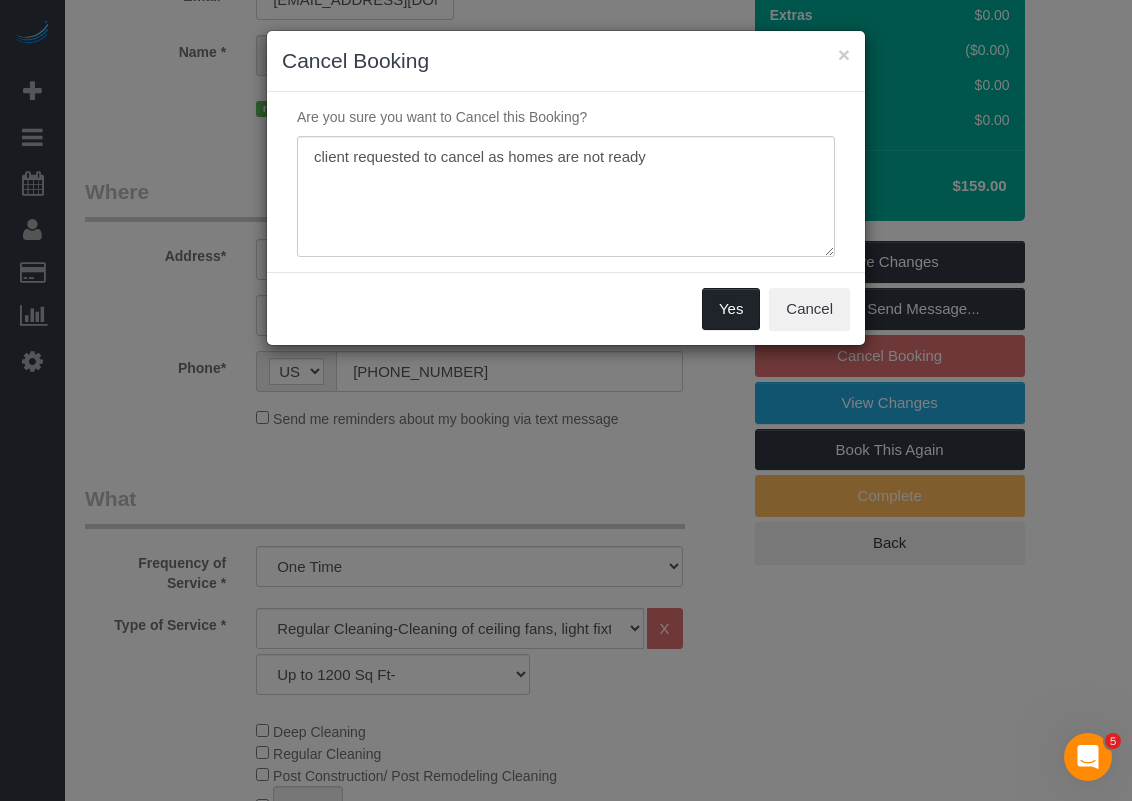 click on "Yes" at bounding box center (731, 309) 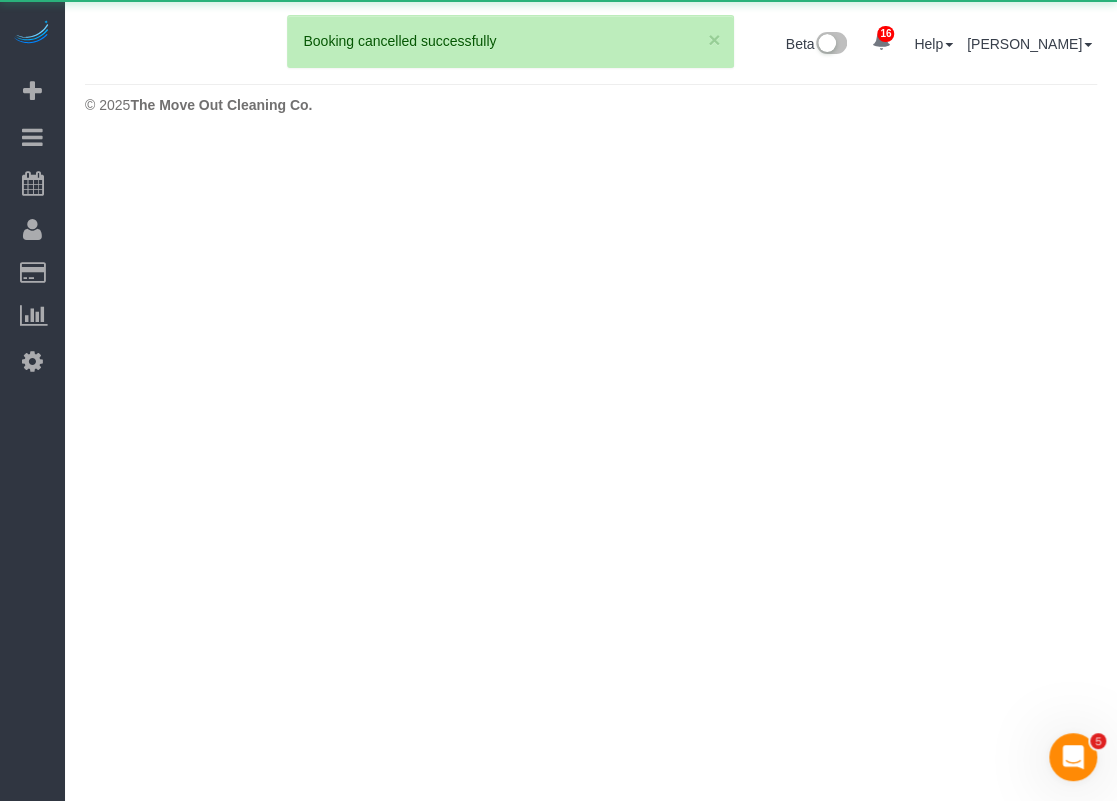 scroll, scrollTop: 0, scrollLeft: 0, axis: both 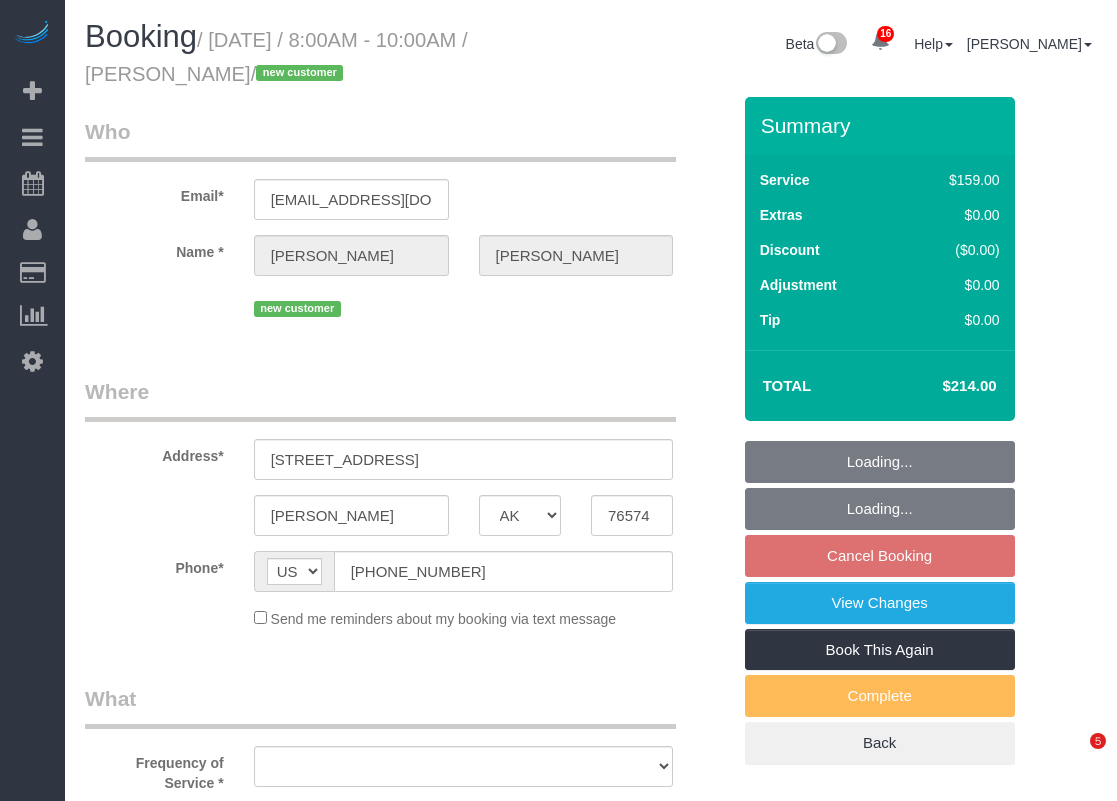 select on "[GEOGRAPHIC_DATA]" 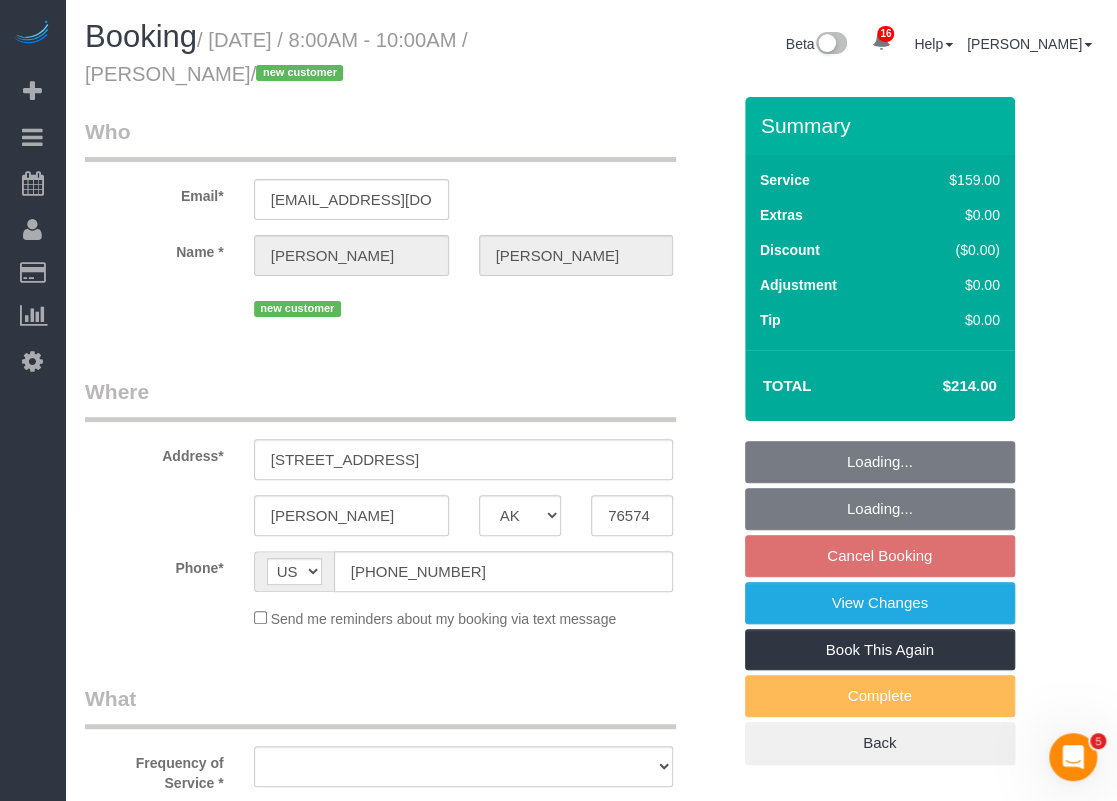 scroll, scrollTop: 0, scrollLeft: 0, axis: both 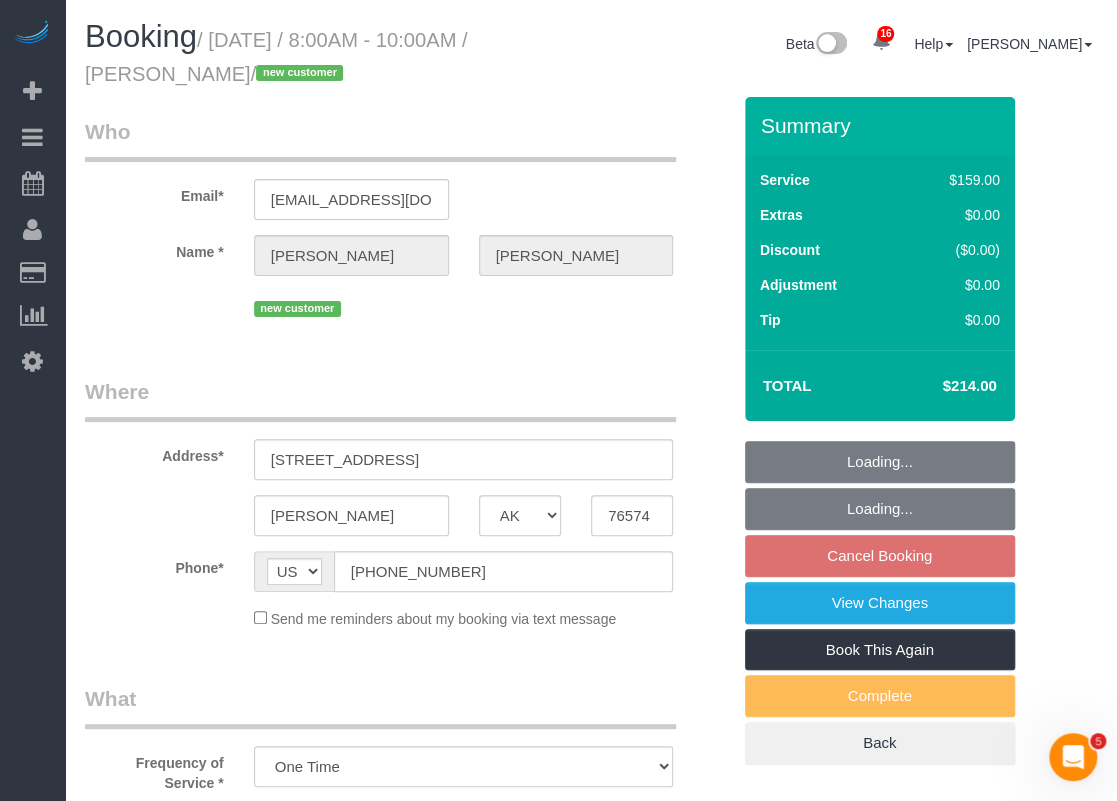 select on "object:760" 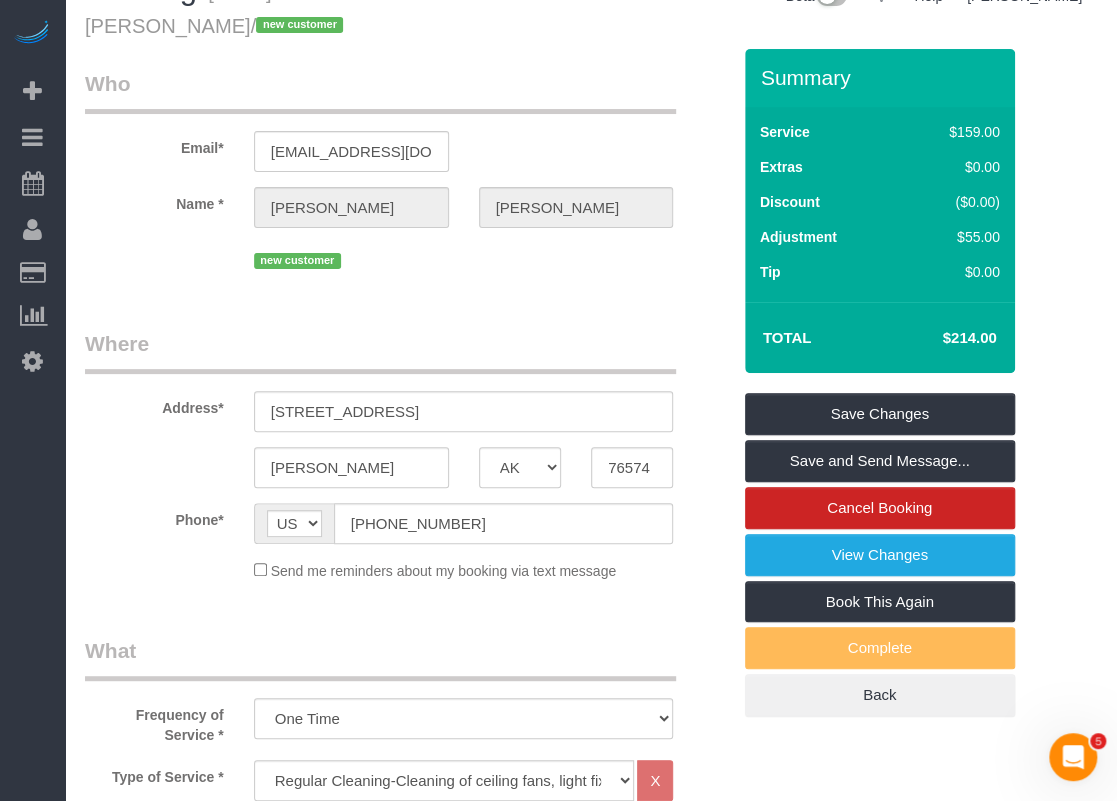 scroll, scrollTop: 0, scrollLeft: 0, axis: both 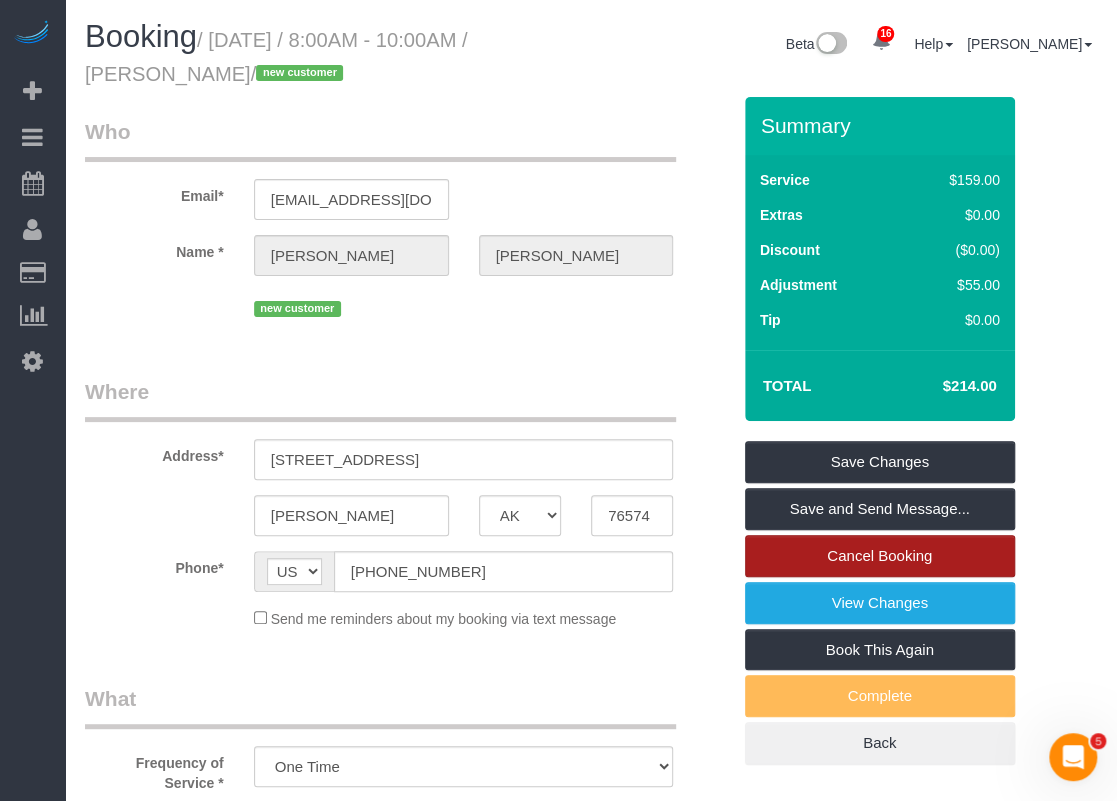 click on "Cancel Booking" at bounding box center [880, 556] 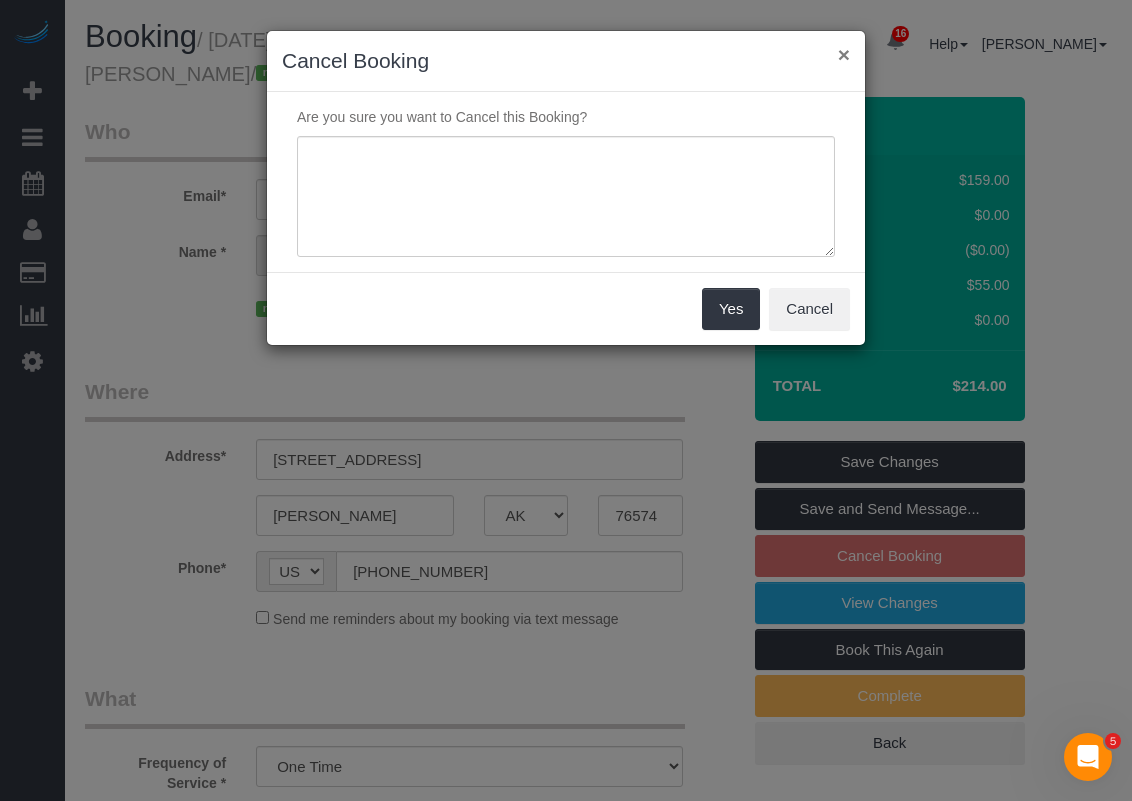 click on "×" at bounding box center [844, 54] 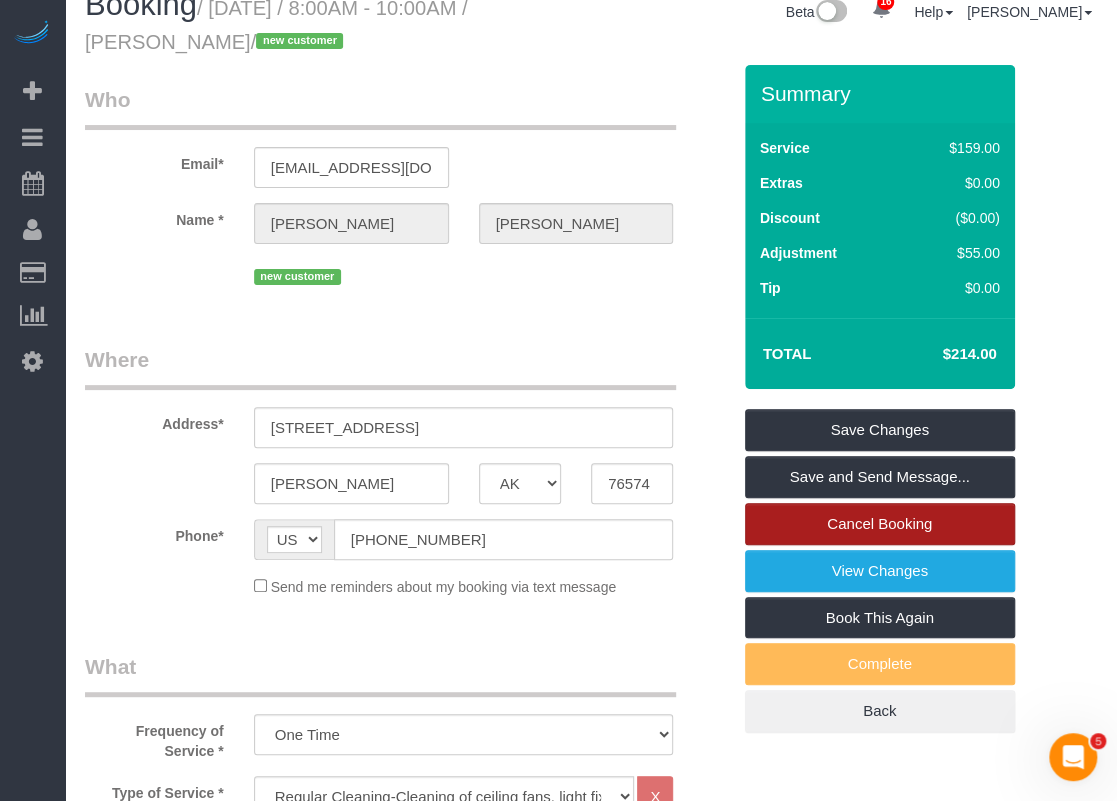 scroll, scrollTop: 0, scrollLeft: 0, axis: both 